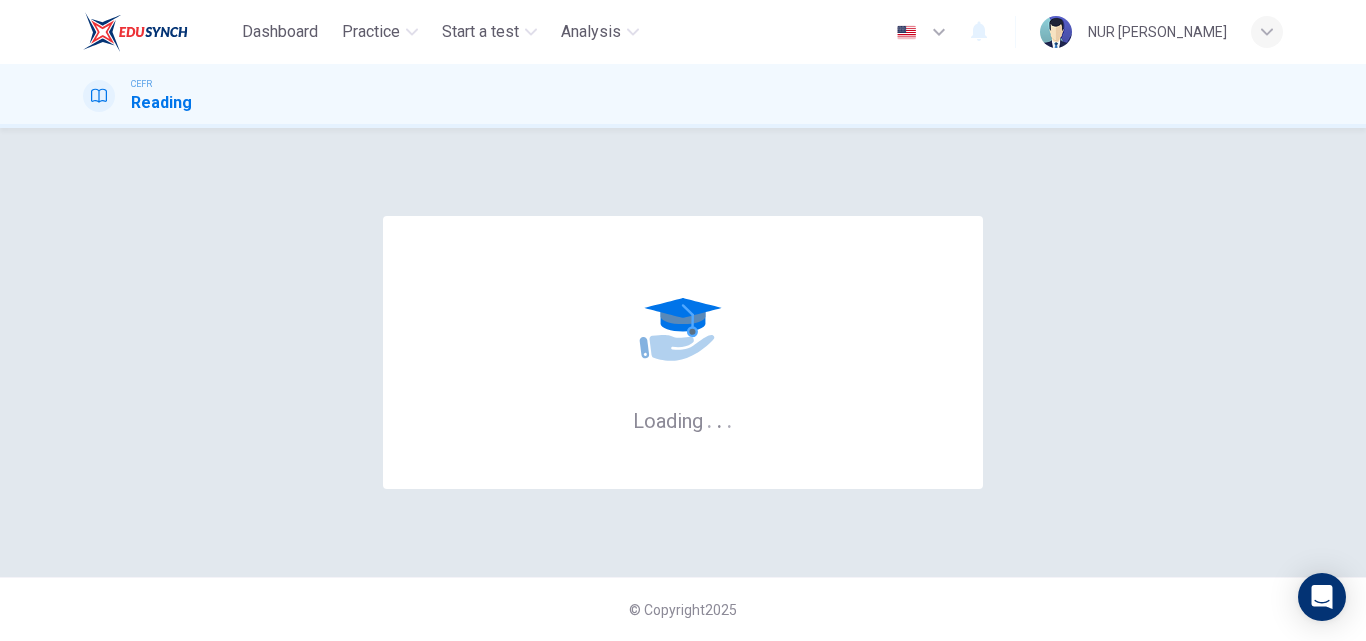 scroll, scrollTop: 0, scrollLeft: 0, axis: both 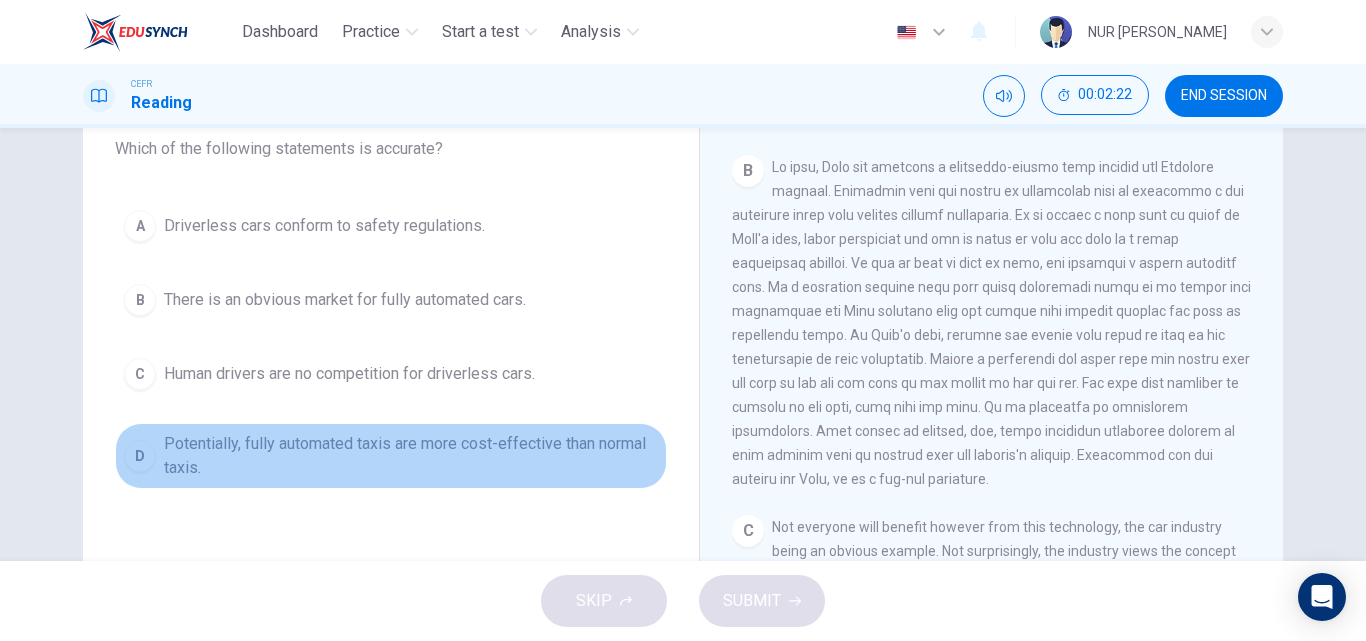 click on "Potentially, fully automated taxis are more cost-effective than normal taxis." at bounding box center [411, 456] 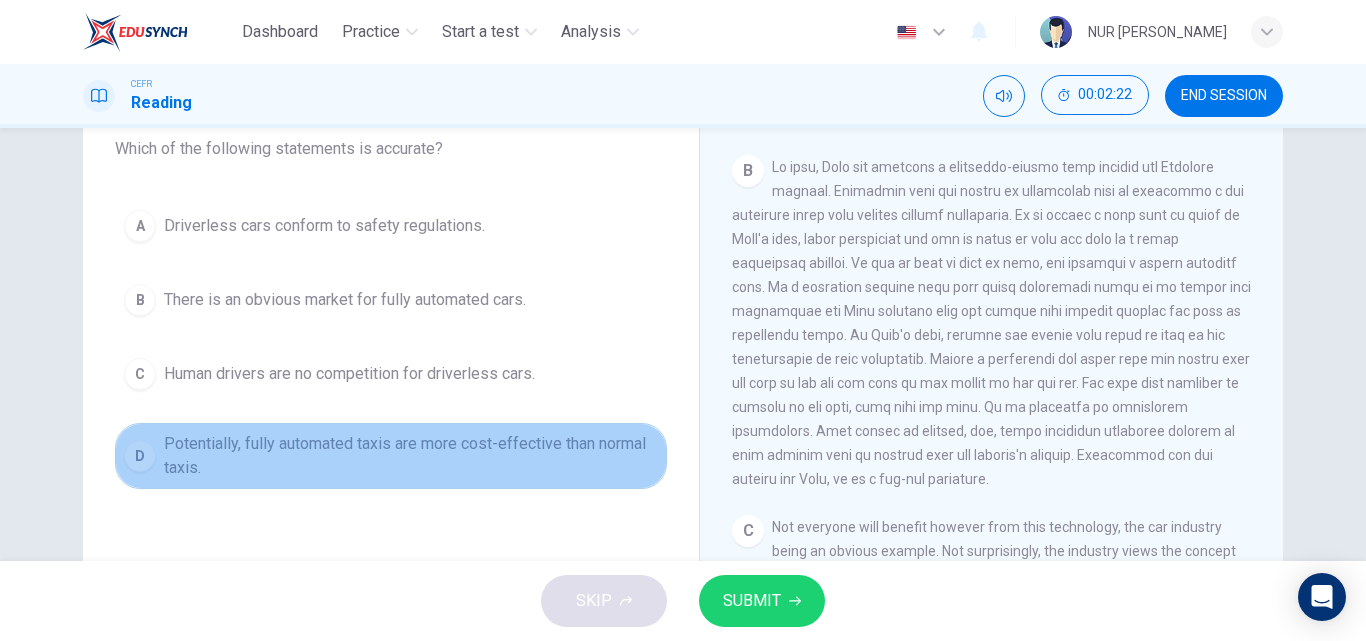 click on "Potentially, fully automated taxis are more cost-effective than normal taxis." at bounding box center [411, 456] 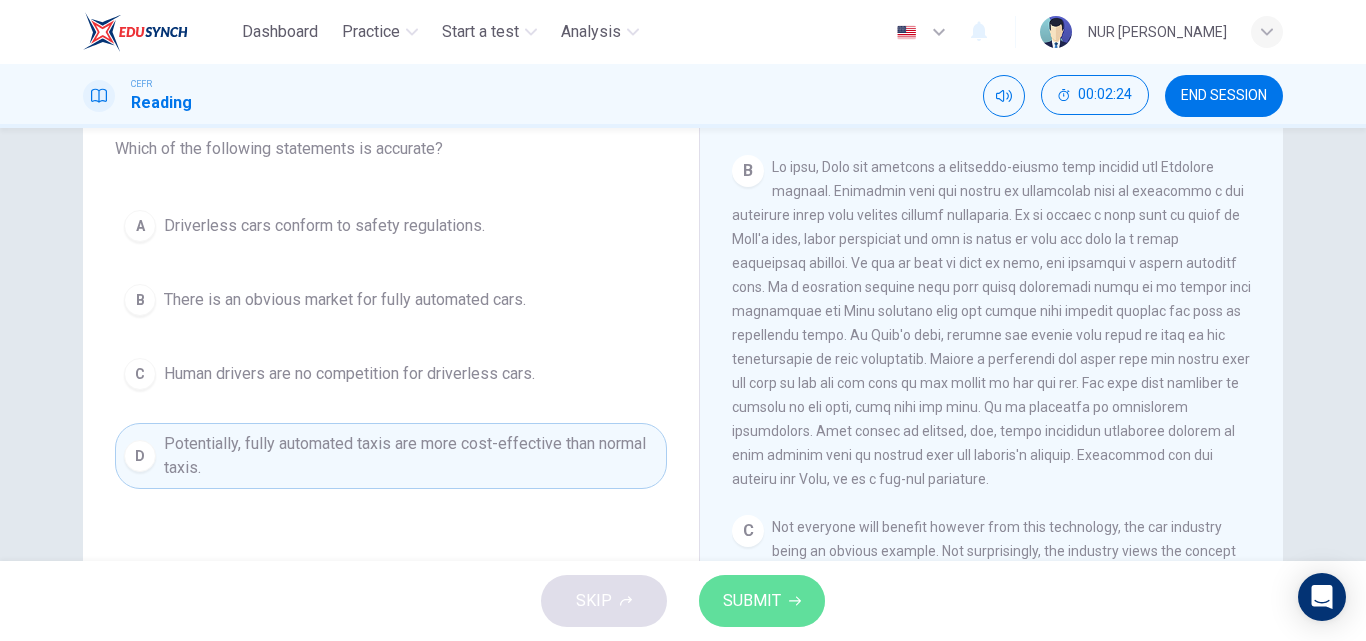 click on "SUBMIT" at bounding box center (762, 601) 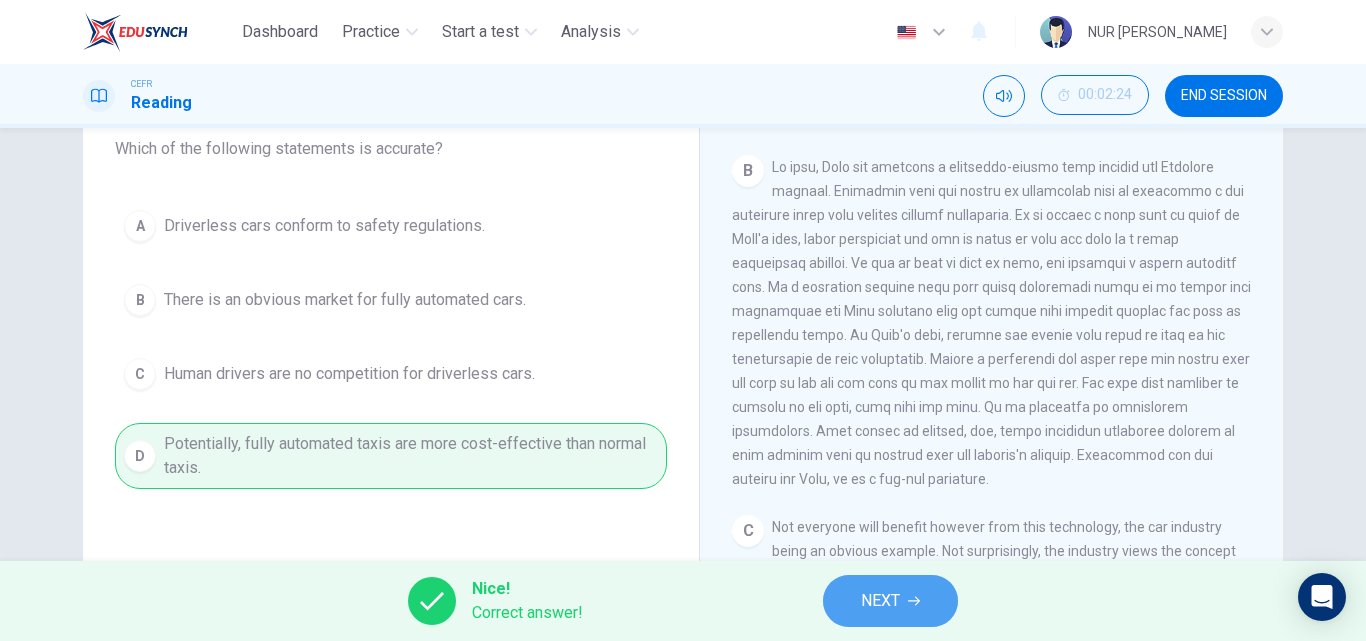 click on "NEXT" at bounding box center [890, 601] 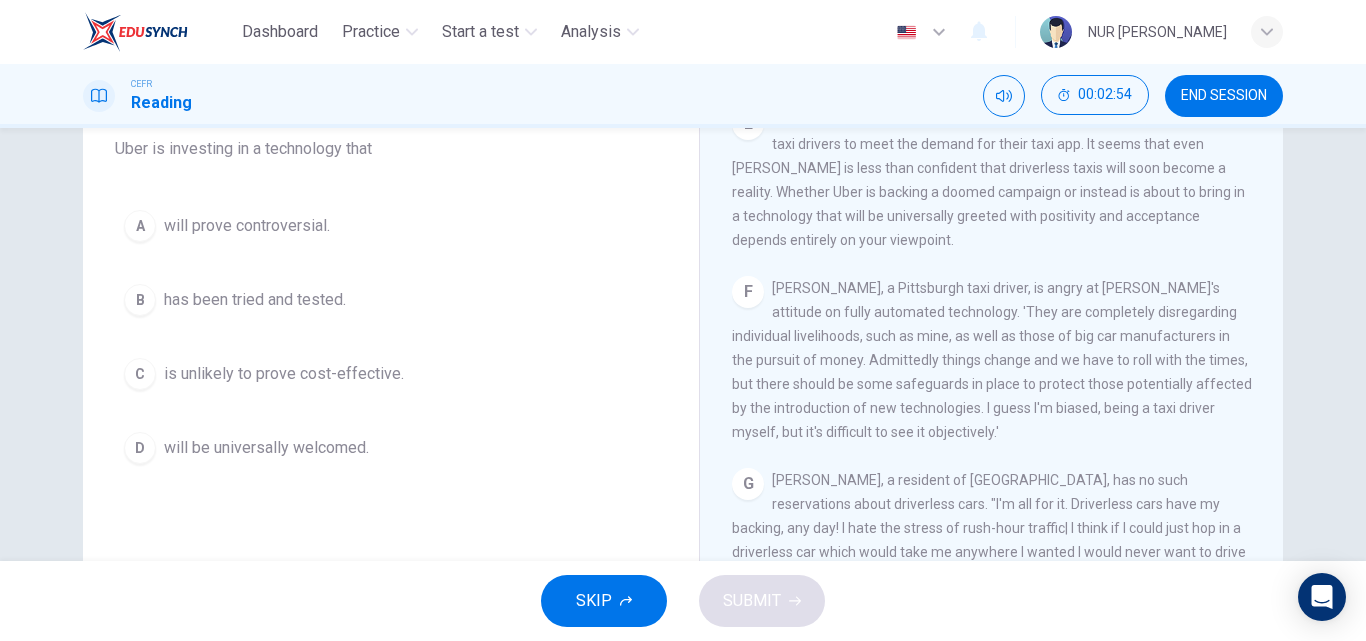 scroll, scrollTop: 1310, scrollLeft: 0, axis: vertical 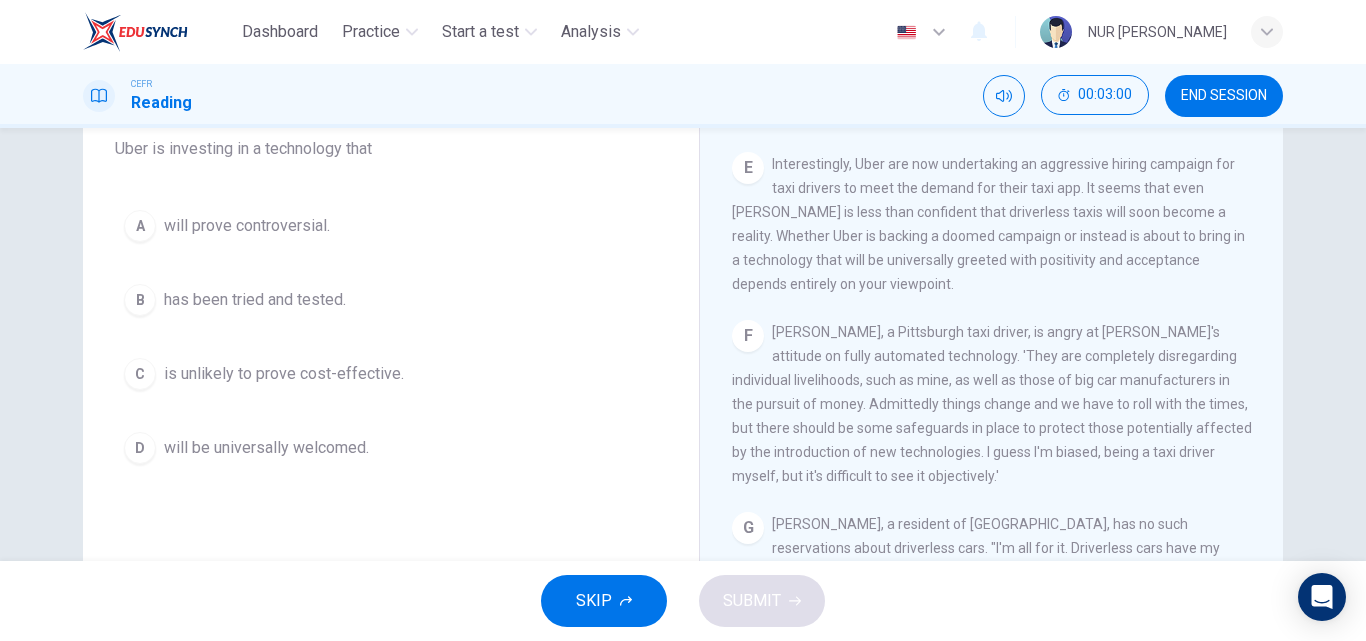 click on "D will be universally welcomed." at bounding box center (391, 448) 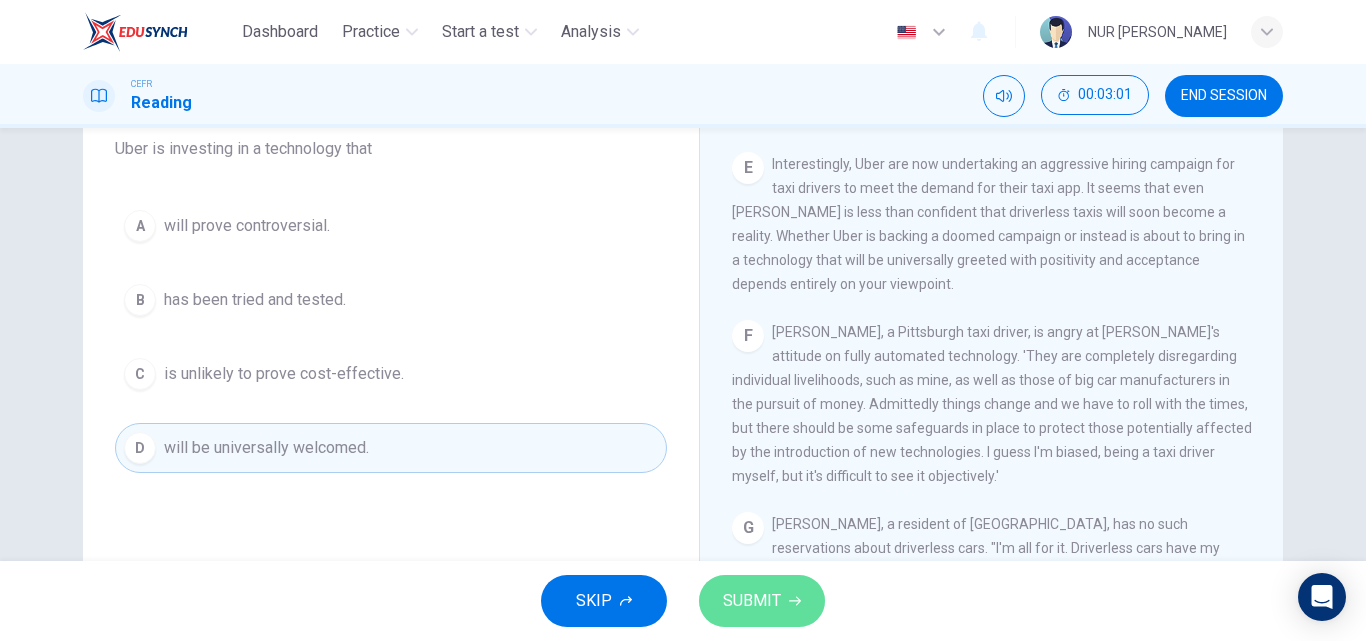 click on "SUBMIT" at bounding box center (752, 601) 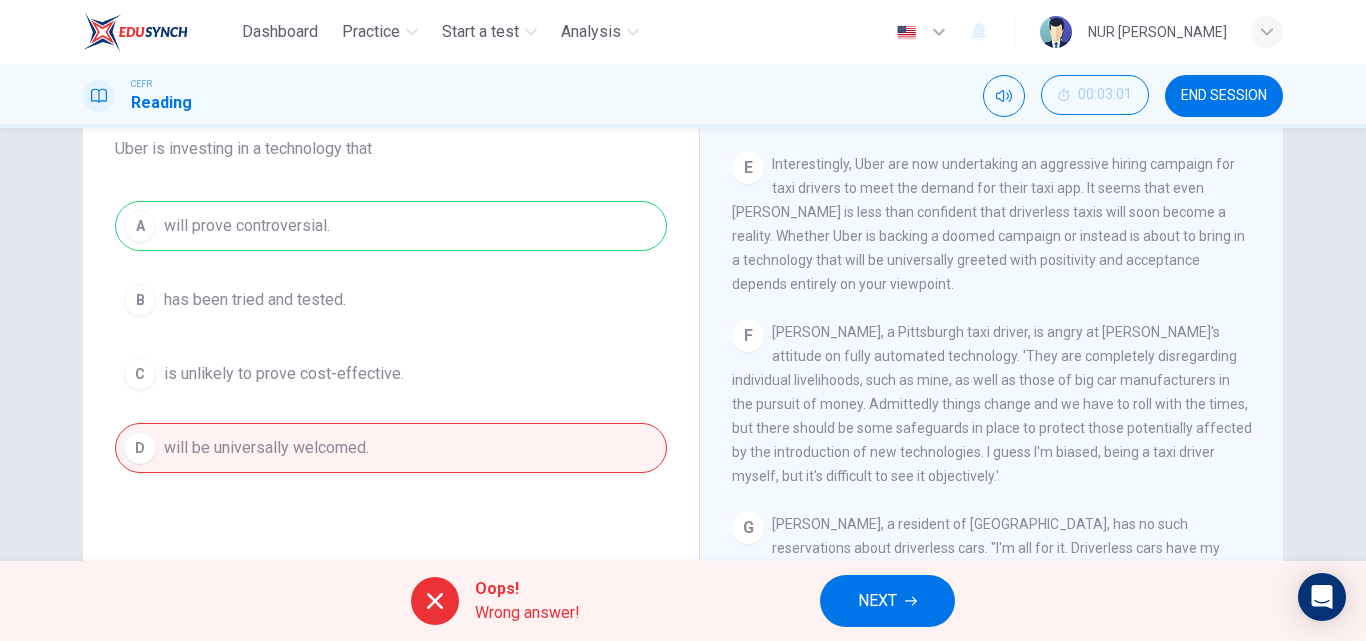 click on "NEXT" at bounding box center (887, 601) 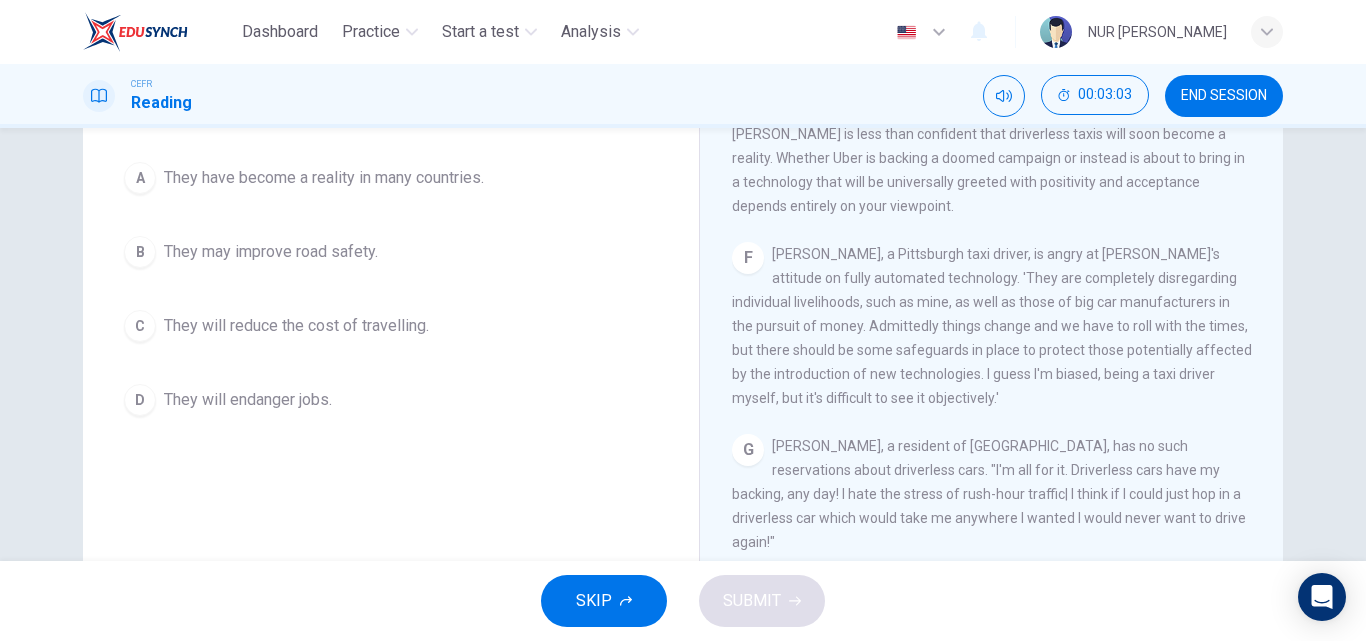 scroll, scrollTop: 1481, scrollLeft: 0, axis: vertical 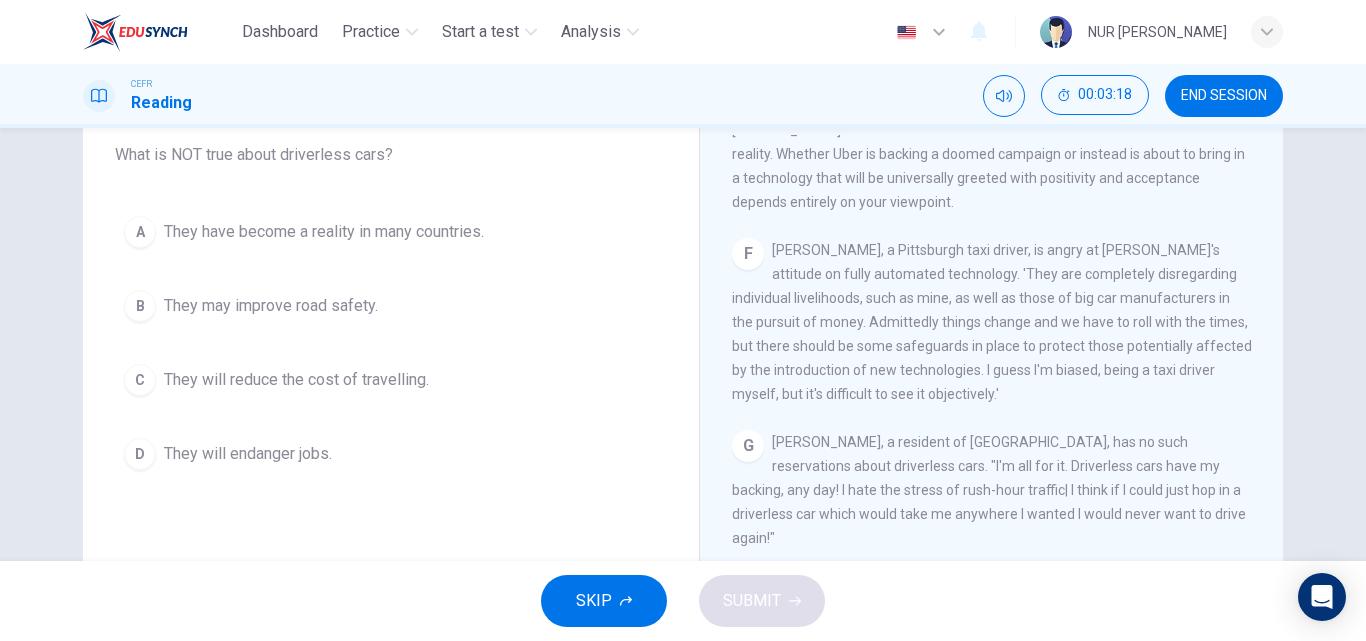 click on "They will endanger jobs." at bounding box center (248, 454) 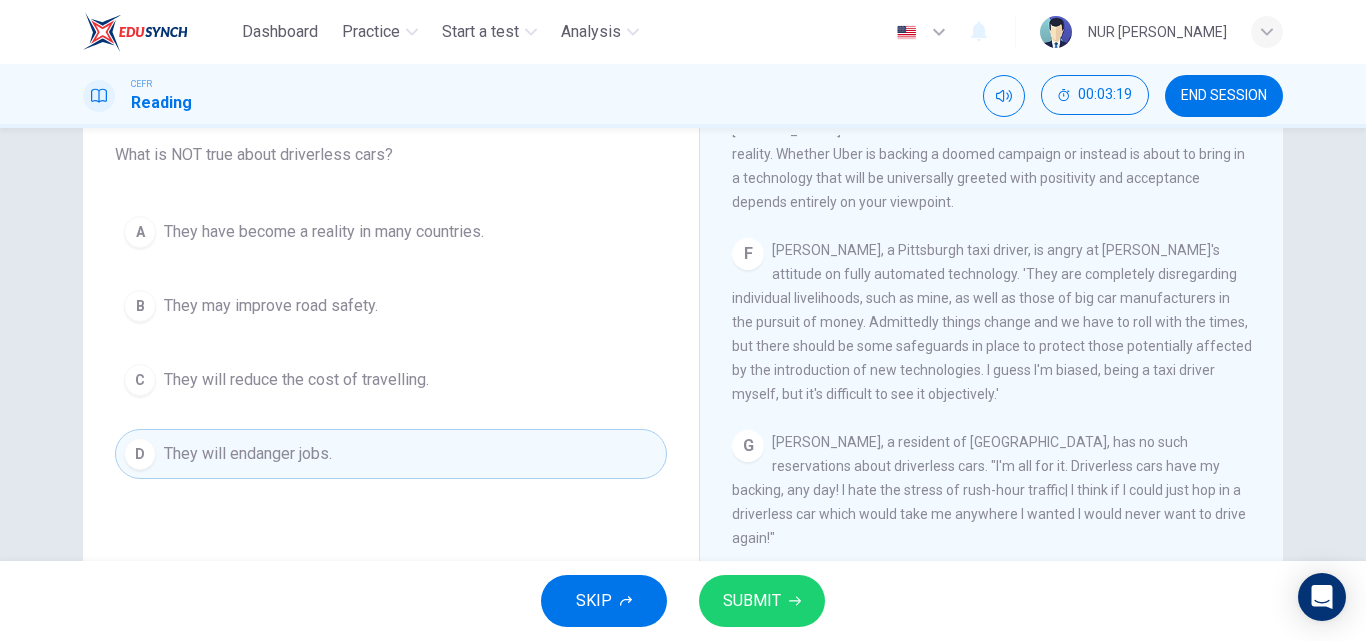 click on "SUBMIT" at bounding box center (752, 601) 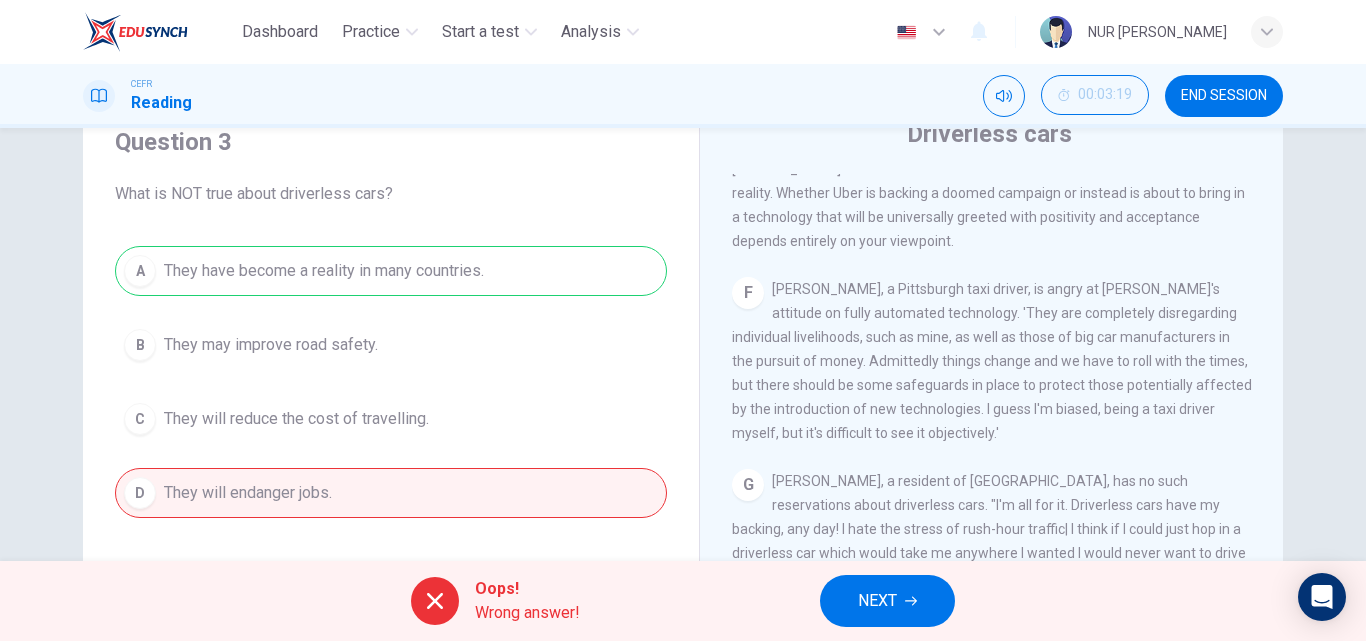 scroll, scrollTop: 0, scrollLeft: 0, axis: both 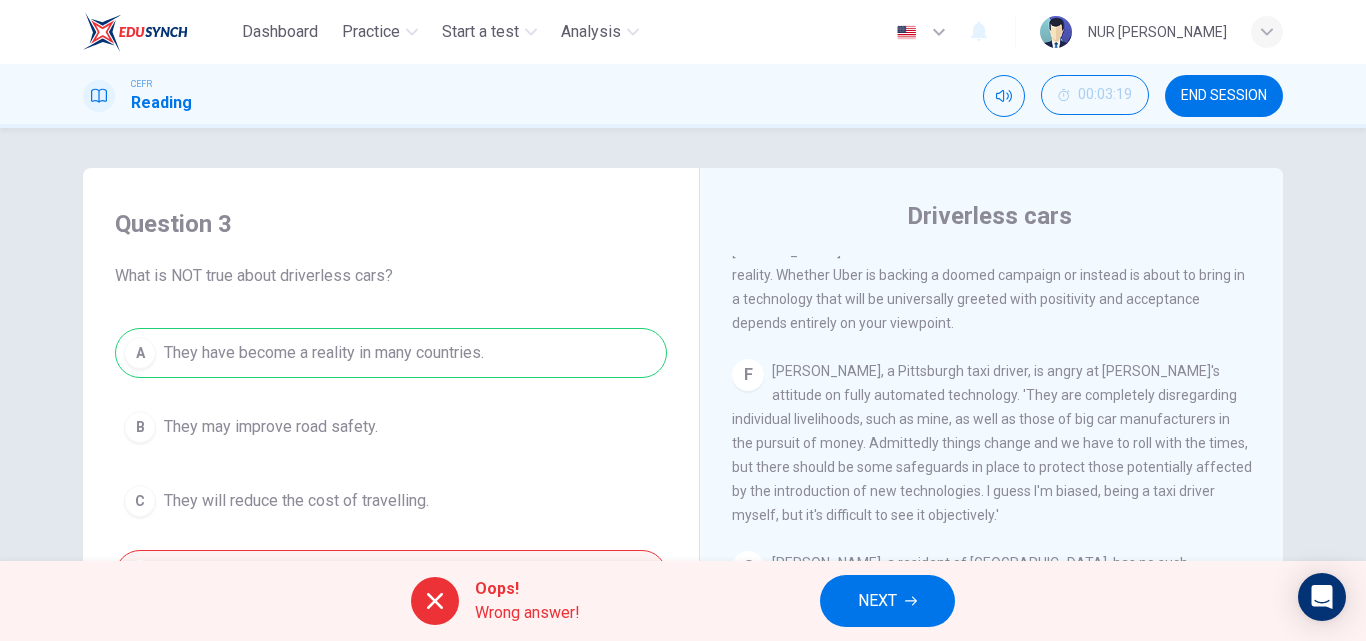click on "NEXT" at bounding box center [877, 601] 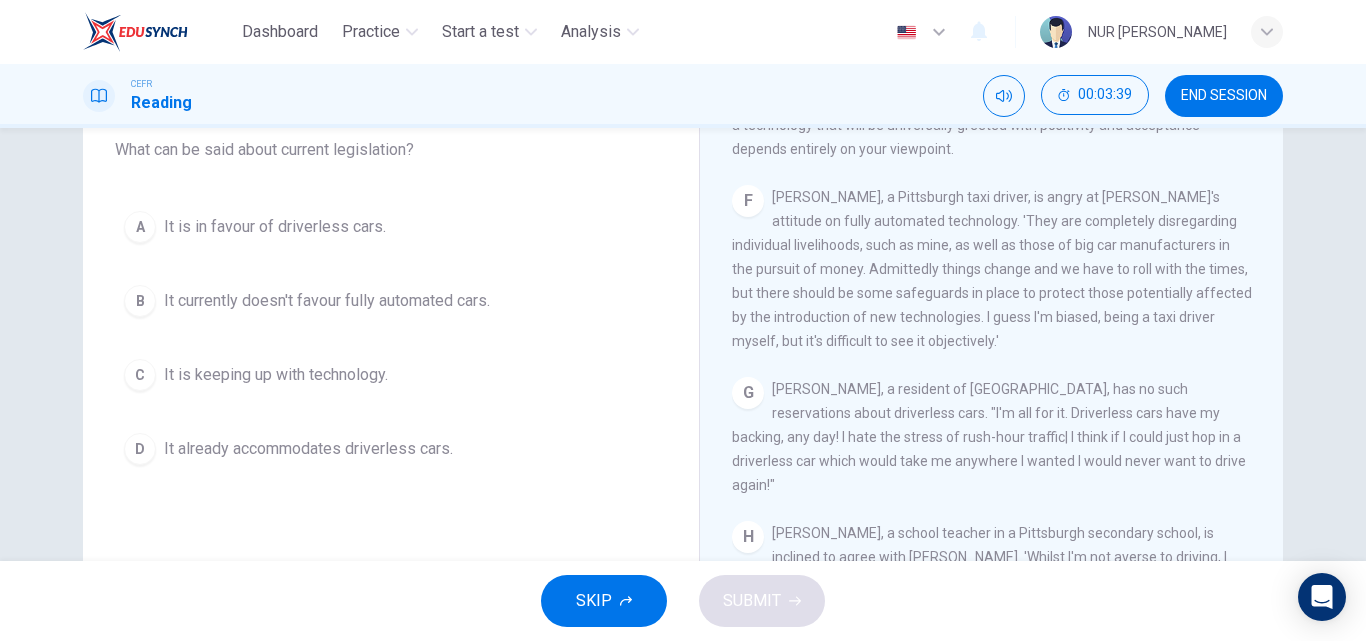 scroll, scrollTop: 175, scrollLeft: 0, axis: vertical 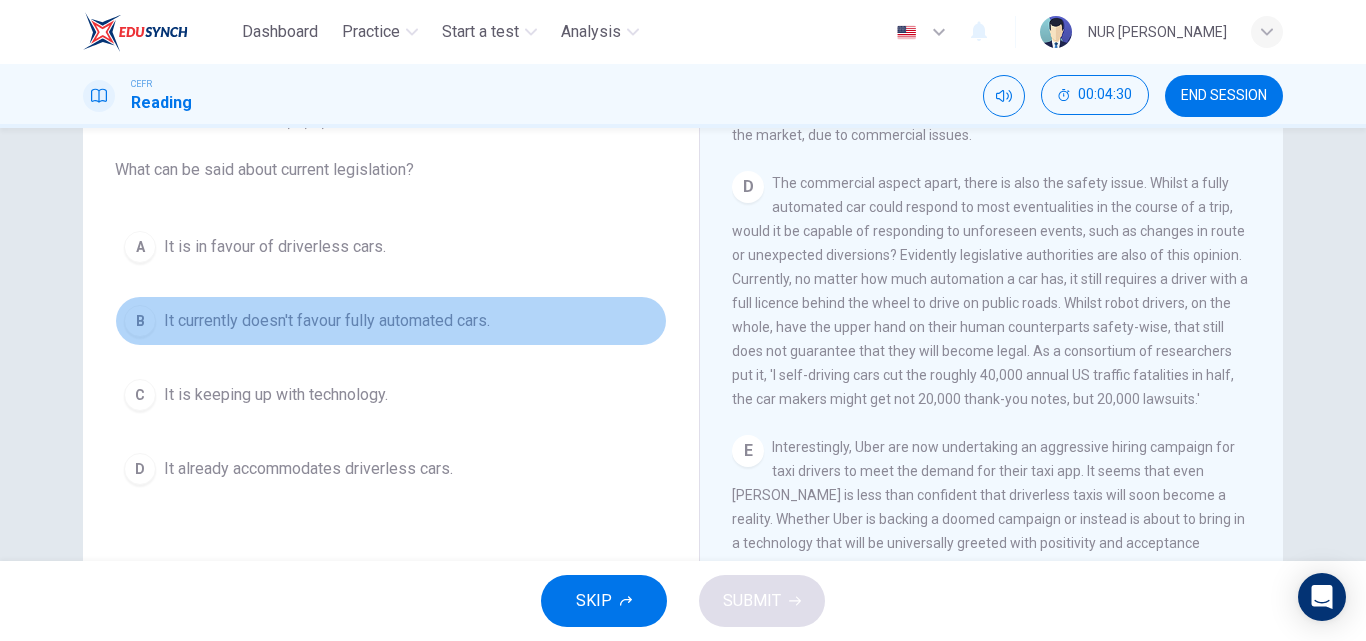 click on "It currently doesn't favour fully automated cars." at bounding box center [327, 321] 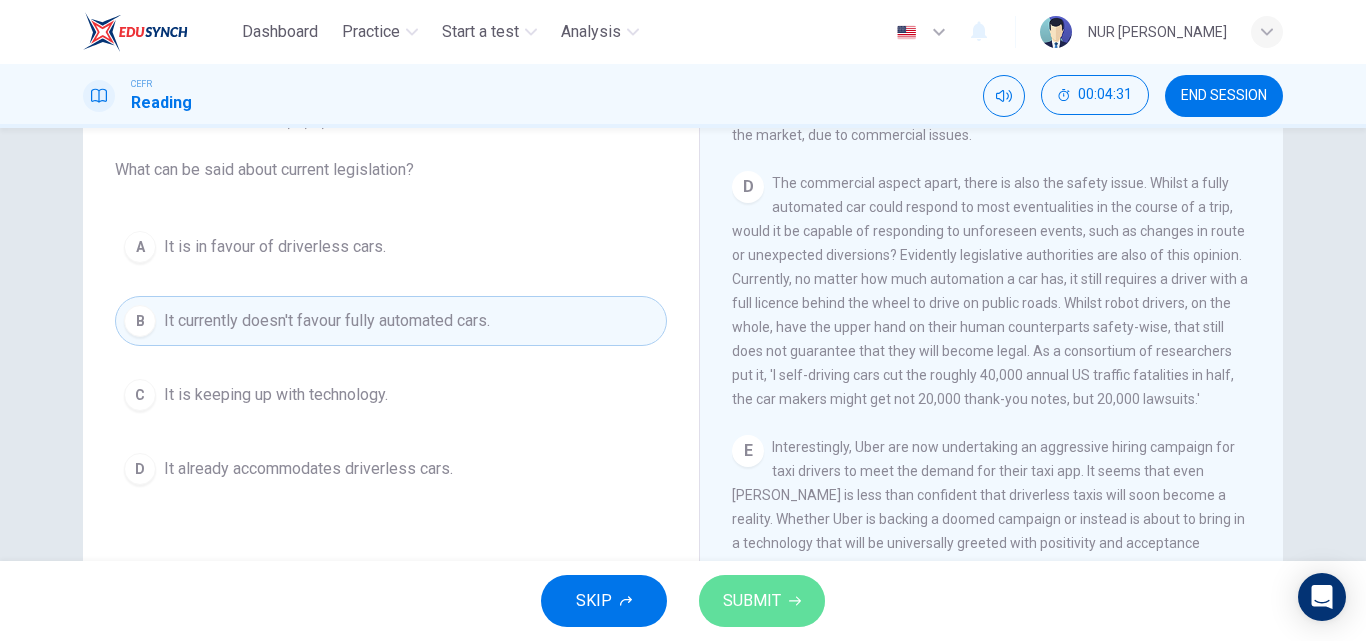 click on "SUBMIT" at bounding box center [752, 601] 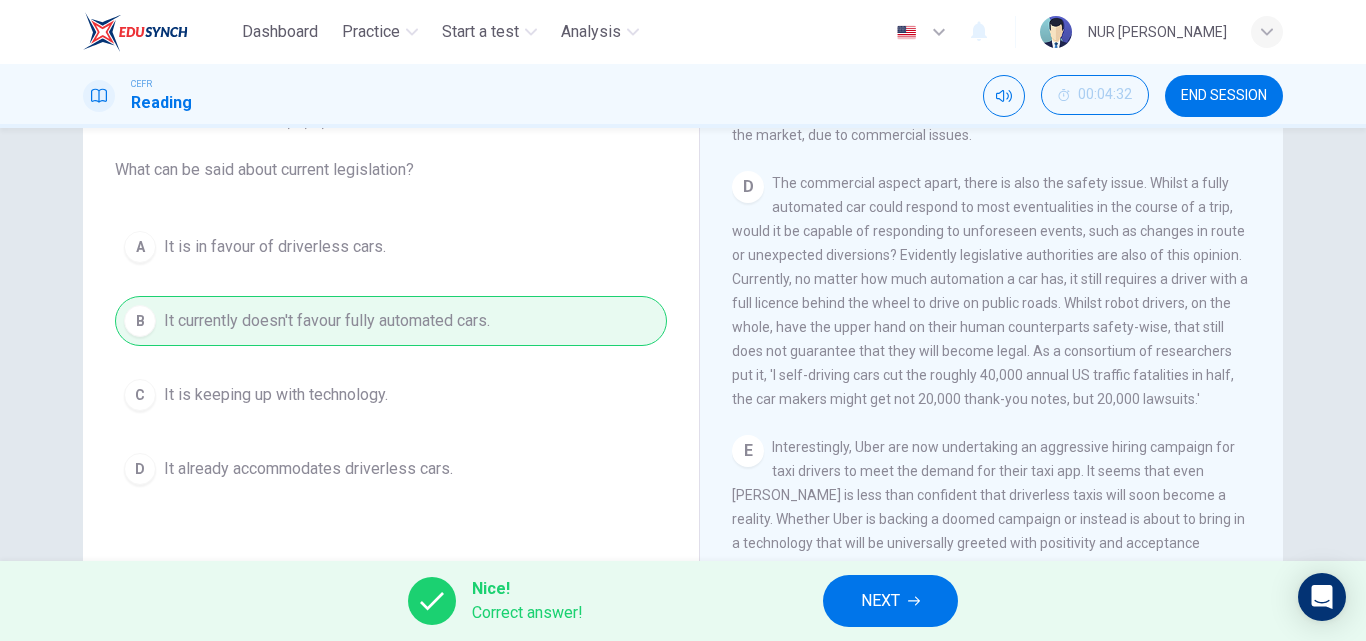 click on "NEXT" at bounding box center (890, 601) 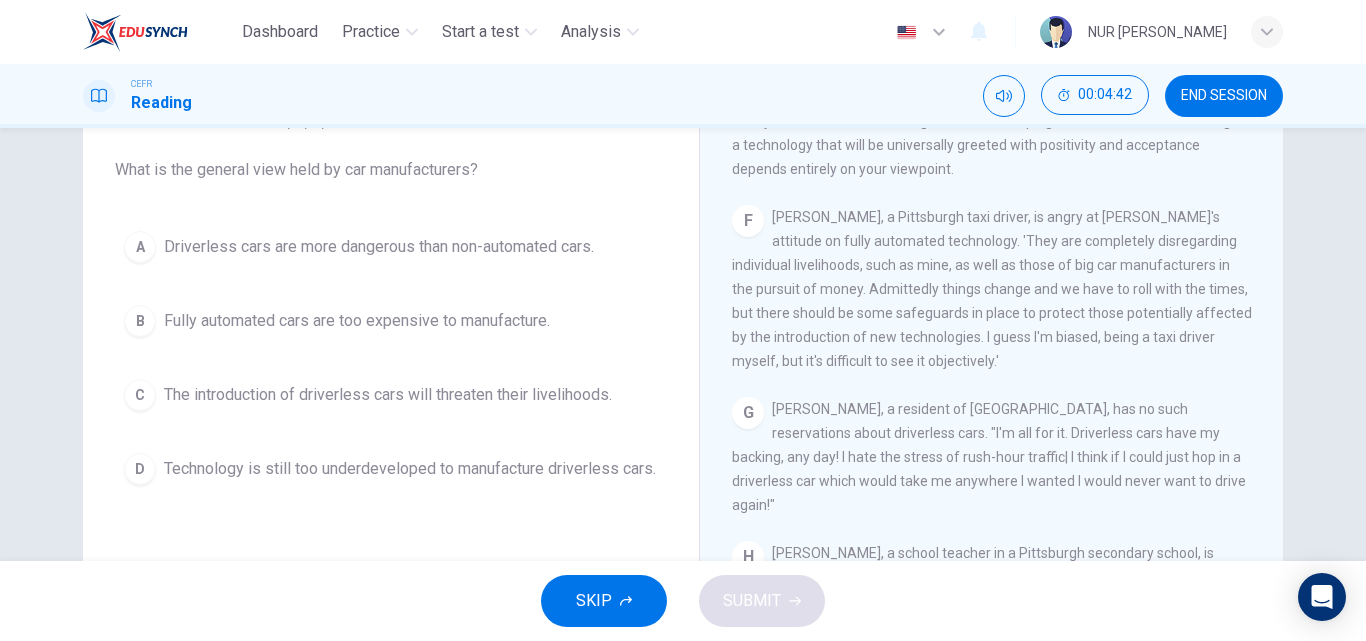 scroll, scrollTop: 1481, scrollLeft: 0, axis: vertical 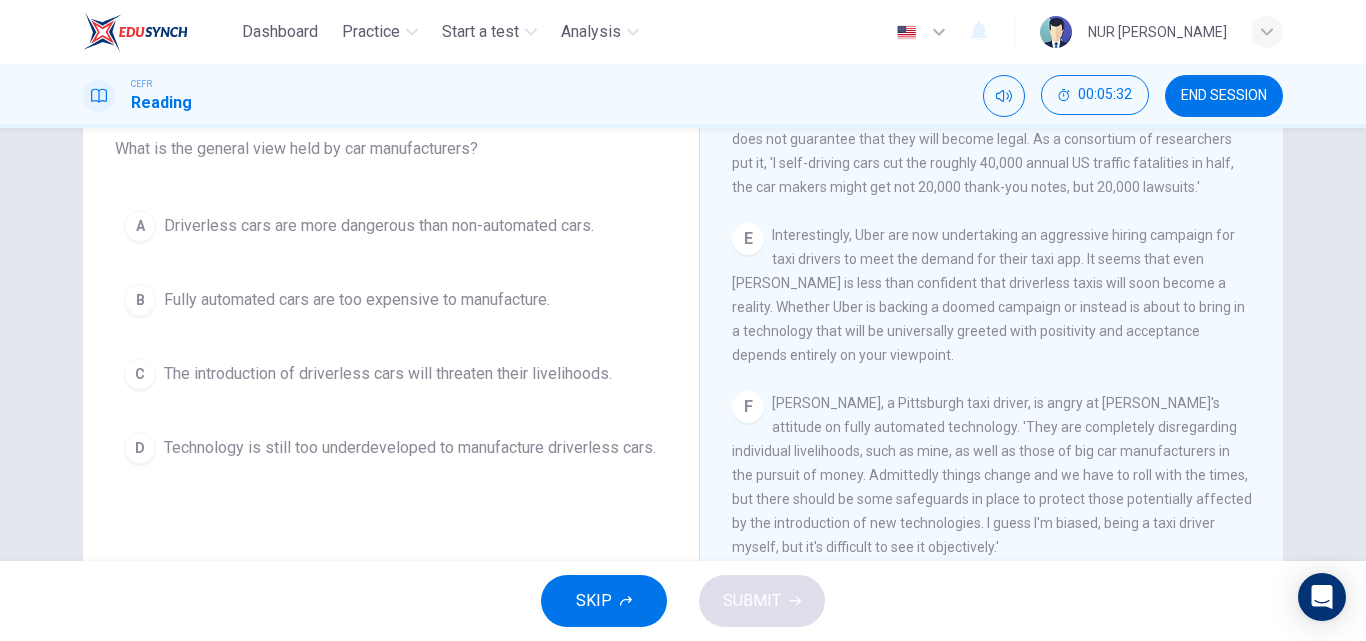 click on "Driverless cars are more dangerous than non-automated cars." at bounding box center (379, 226) 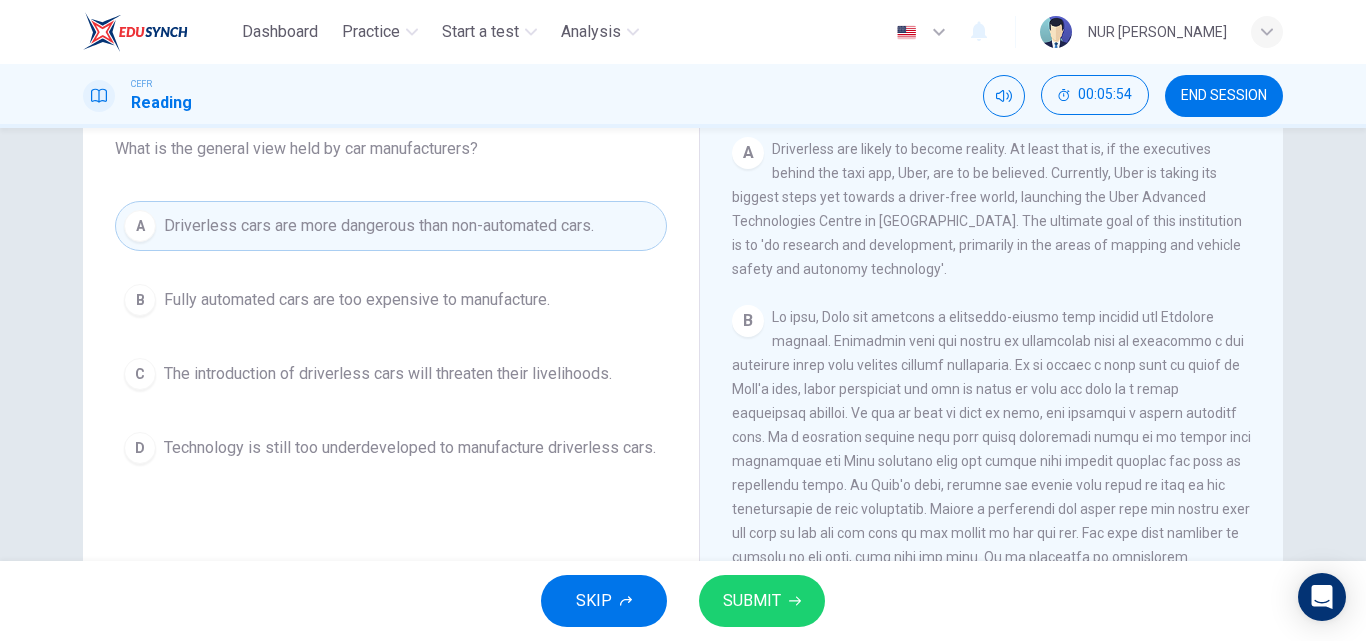 scroll, scrollTop: 382, scrollLeft: 0, axis: vertical 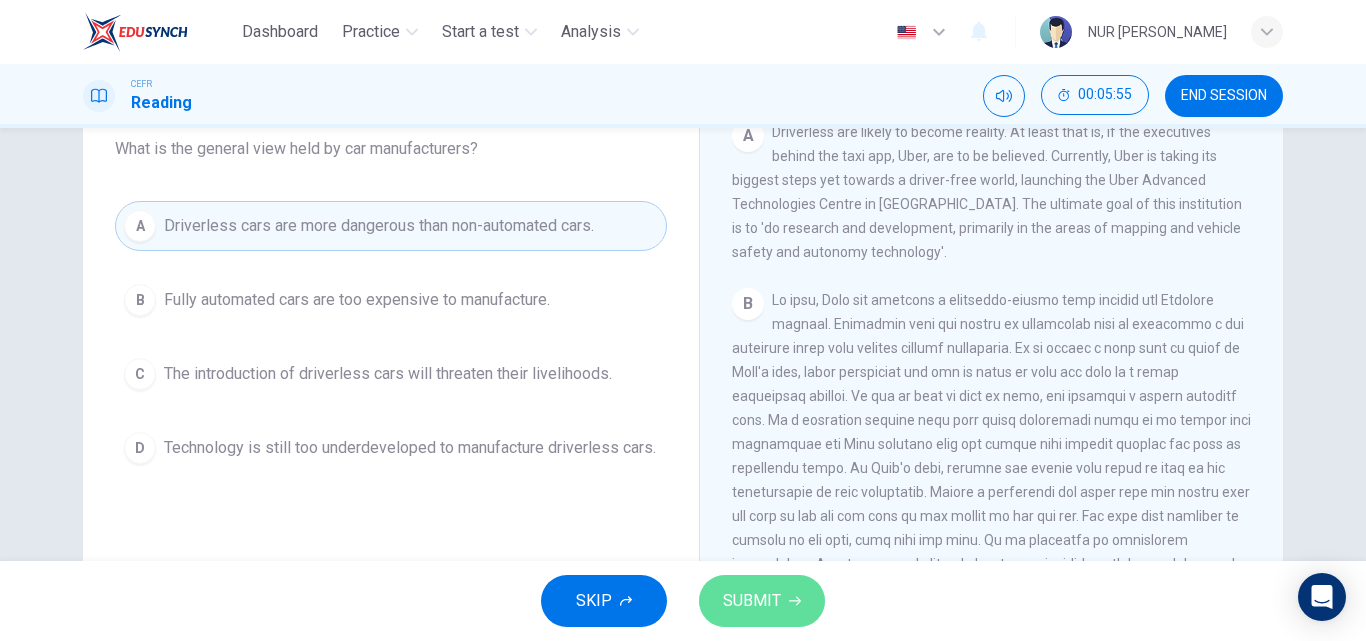 click on "SUBMIT" at bounding box center [752, 601] 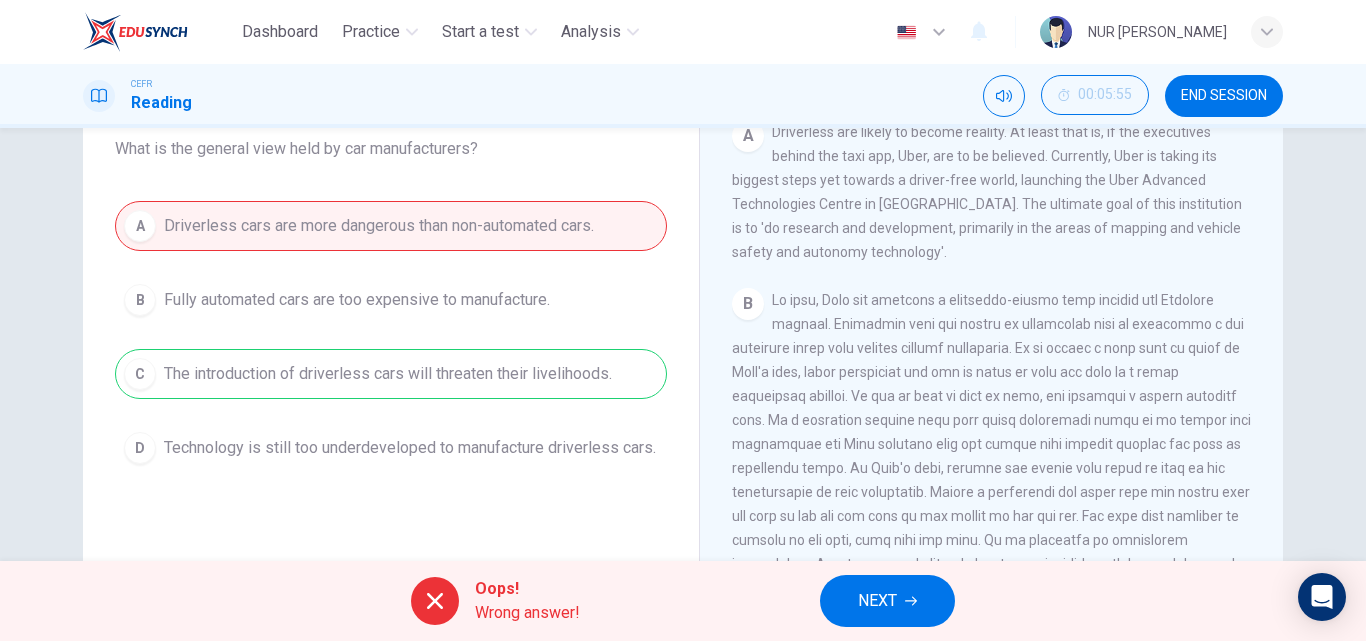 click on "NEXT" at bounding box center [887, 601] 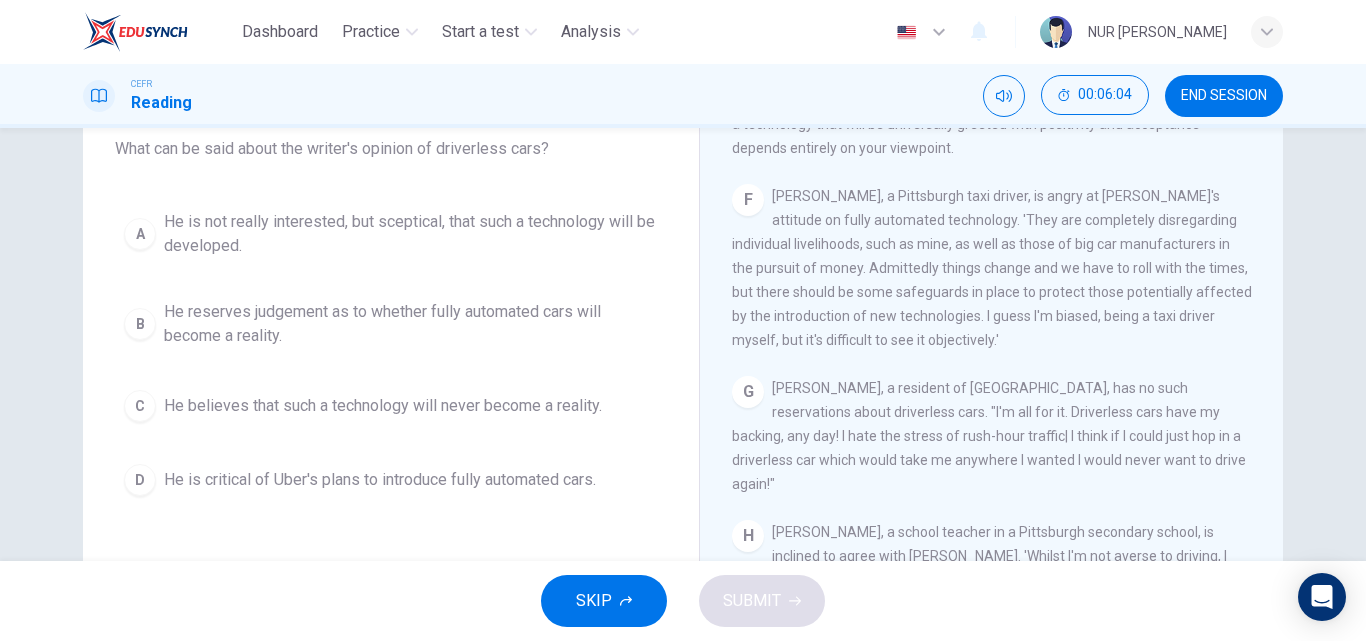 scroll, scrollTop: 1481, scrollLeft: 0, axis: vertical 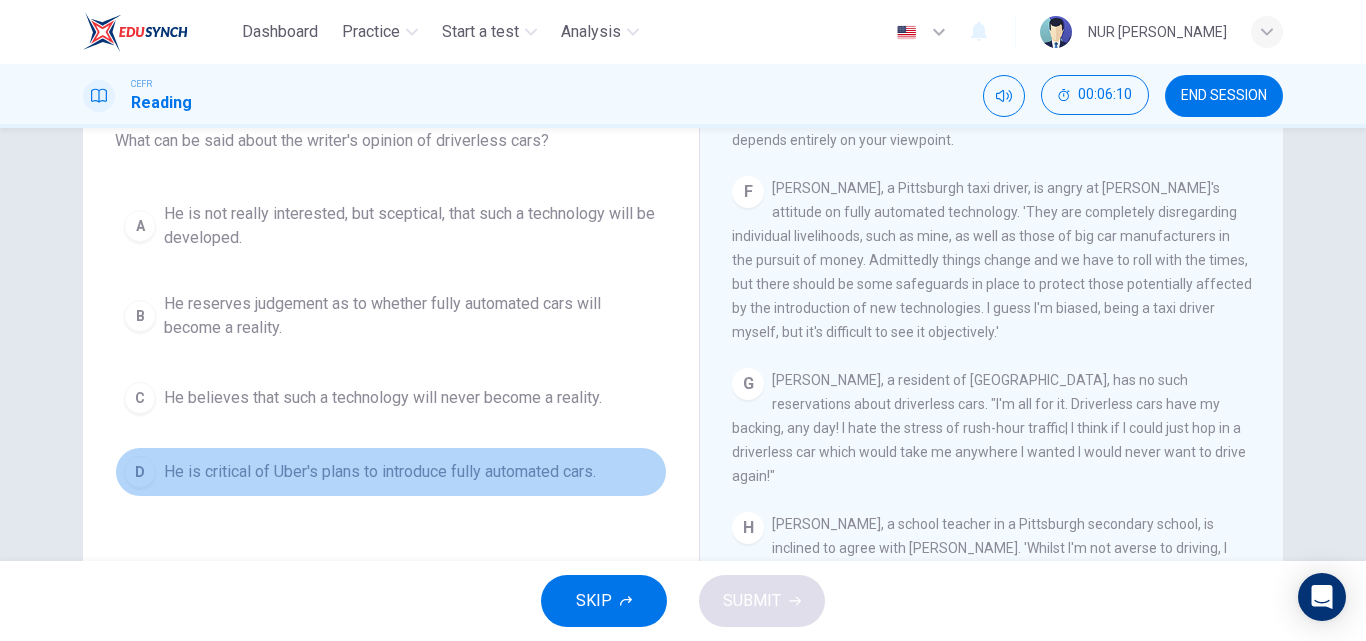click on "D He is critical of [PERSON_NAME]'s plans to introduce fully automated cars." at bounding box center [391, 472] 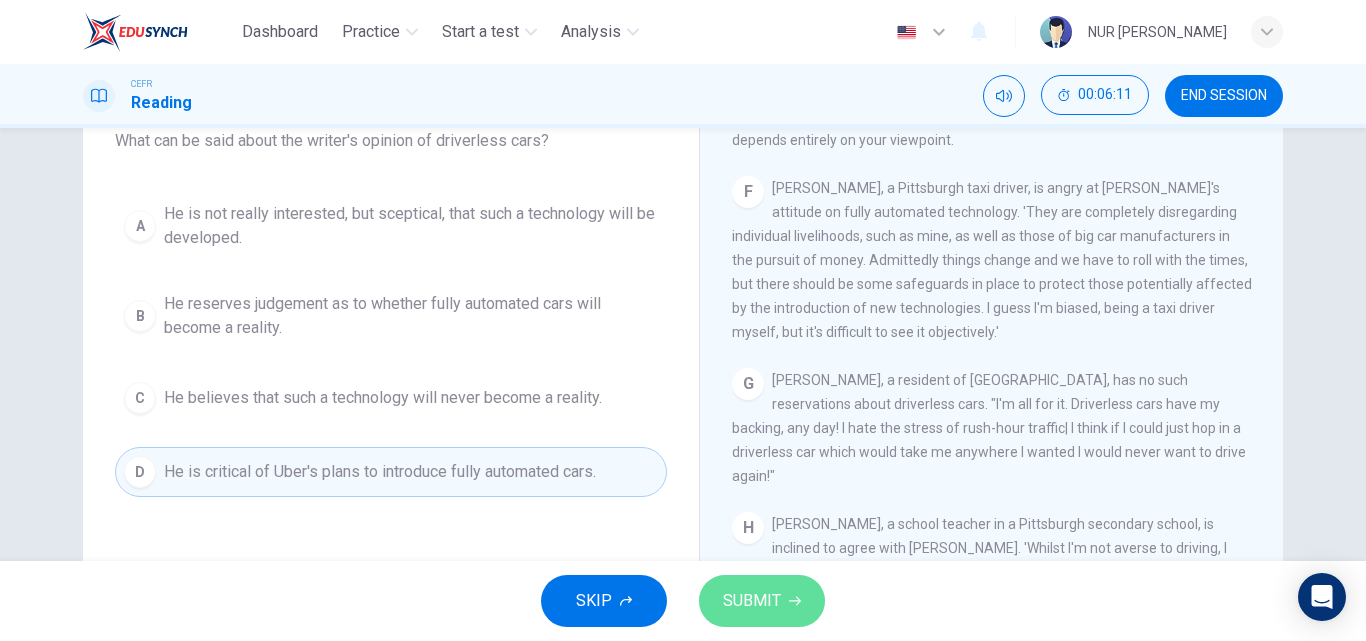 click on "SKIP SUBMIT" at bounding box center (683, 601) 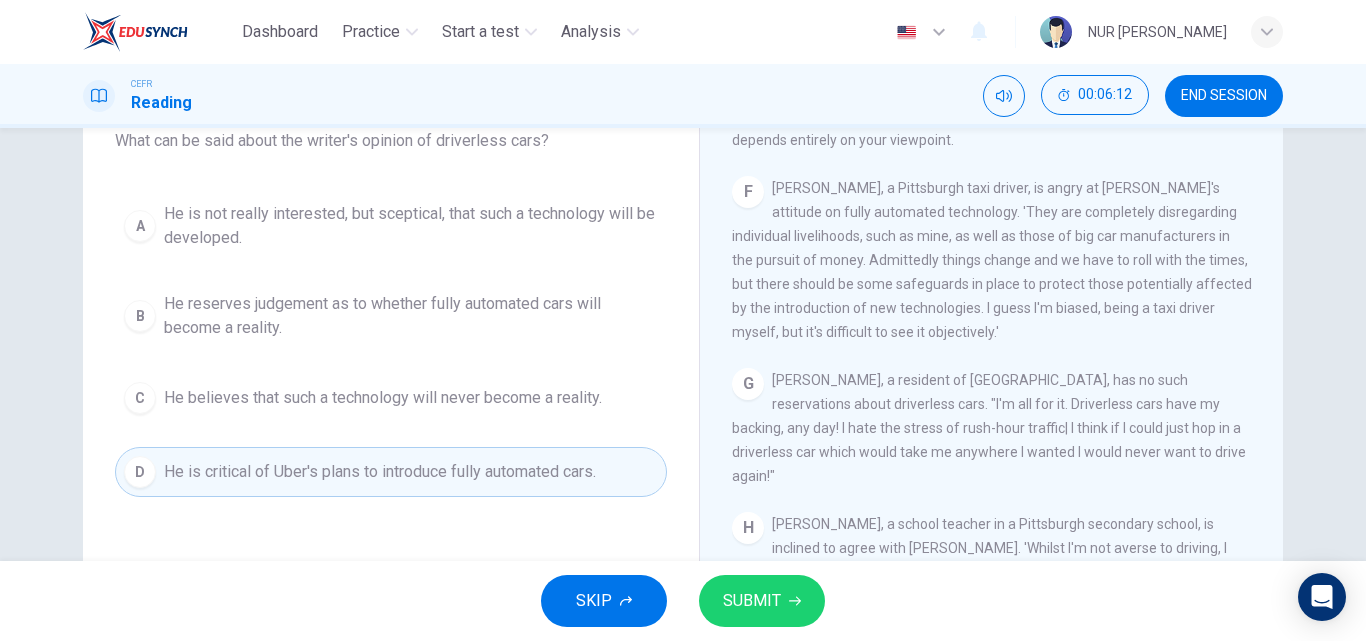 click on "SUBMIT" at bounding box center [762, 601] 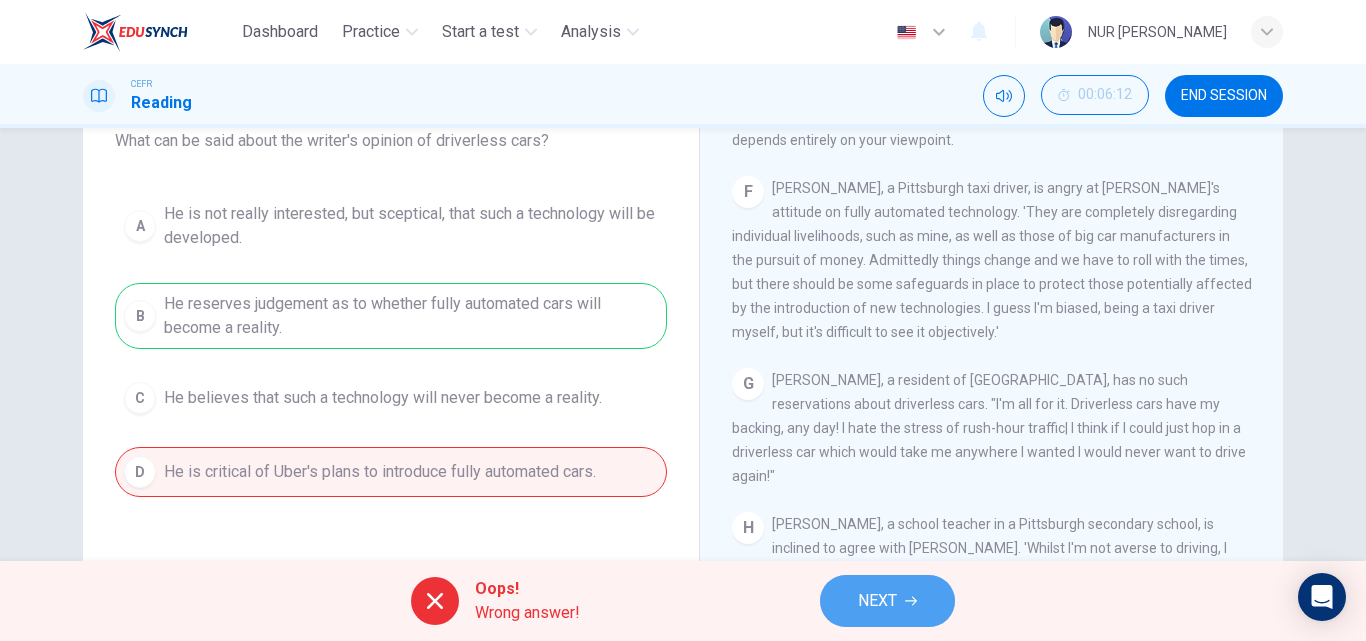 click on "NEXT" at bounding box center [887, 601] 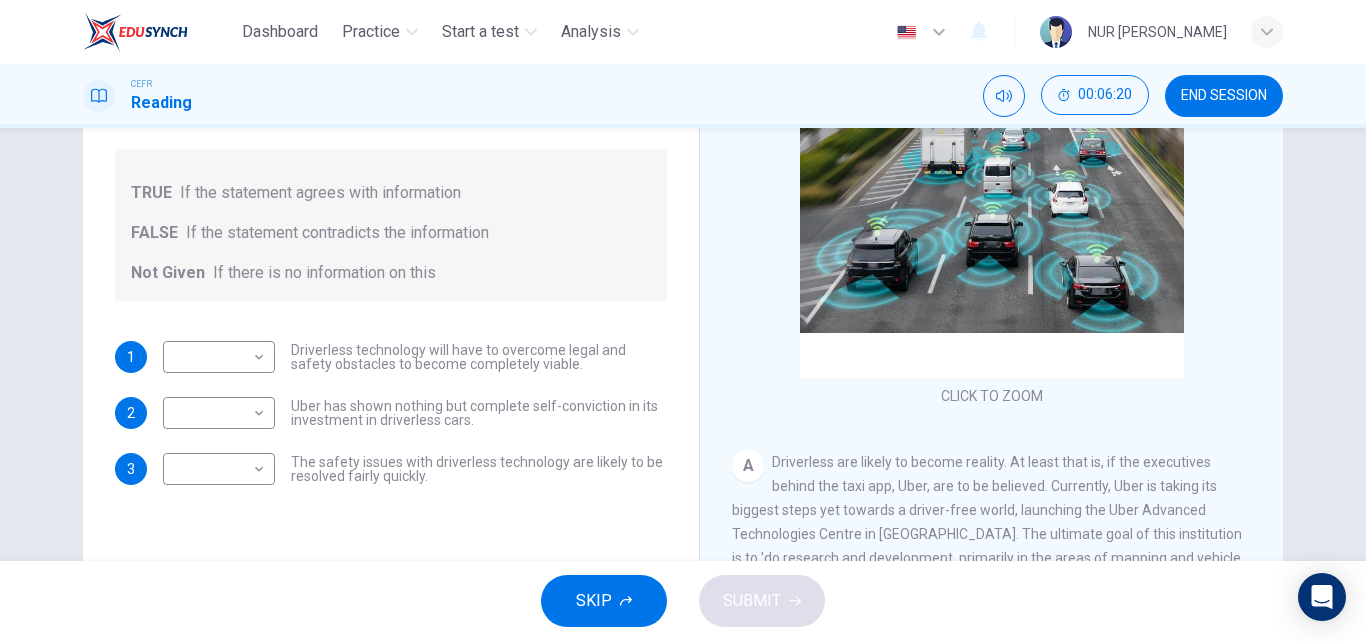 scroll, scrollTop: 217, scrollLeft: 0, axis: vertical 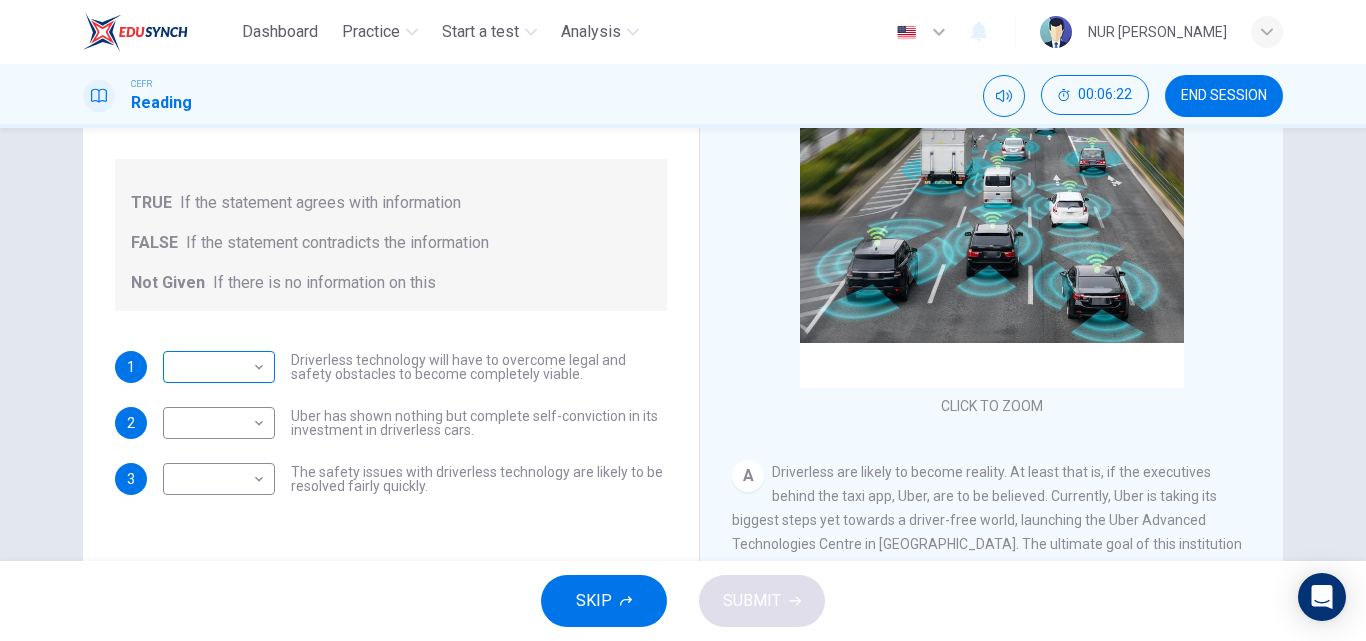 click on "Dashboard Practice Start a test Analysis English en ​ NUR [PERSON_NAME] CEFR Reading 00:06:22 END SESSION Question 7 Do the following statements agree with the information given in the text? For questions following questions, write TRUE If the statement agrees with information FALSE If the statement contradicts the information Not Given If there is no information on this 1 ​ ​ Driverless technology will have to overcome legal and safety obstacles to become completely viable. 2 ​ ​ Uber has shown nothing but complete self-conviction in its investment in driverless cars. 3 ​ ​ The safety issues with driverless technology are likely to be resolved fairly quickly. Driverless cars CLICK TO ZOOM Click to Zoom A B C D E F G H SKIP SUBMIT EduSynch - Online Language Proficiency Testing
Dashboard Practice Start a test Analysis Notifications © Copyright  2025" at bounding box center [683, 320] 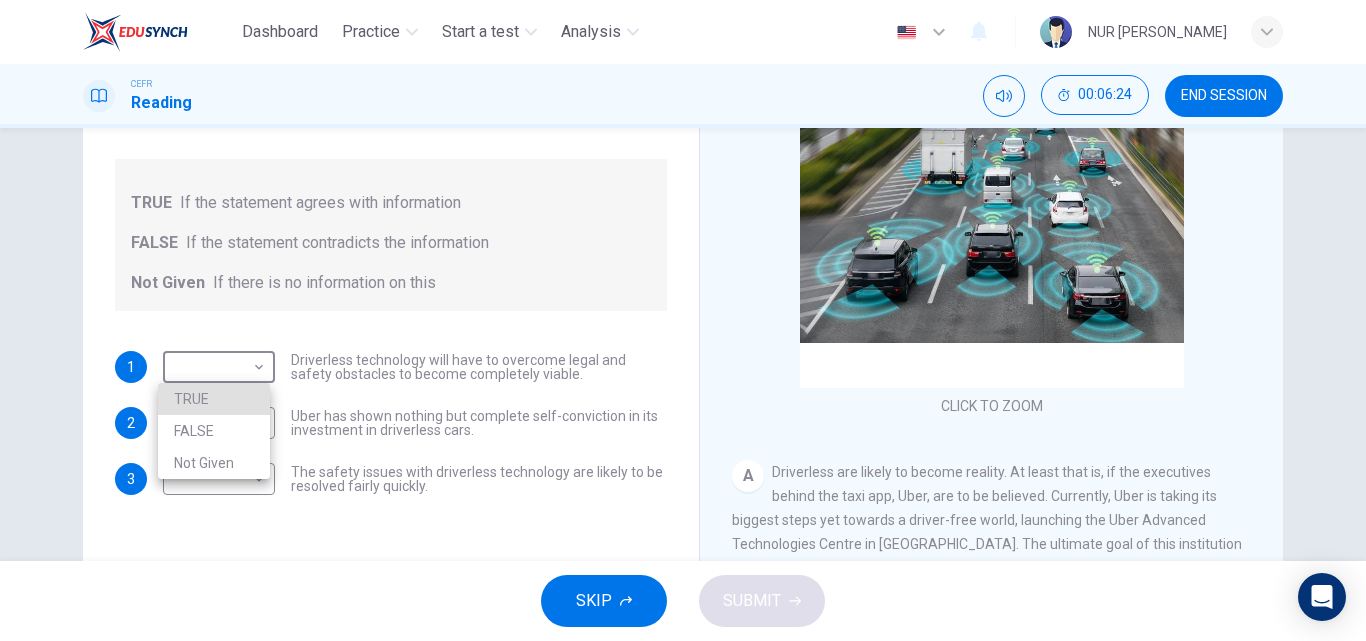 click on "TRUE" at bounding box center (214, 399) 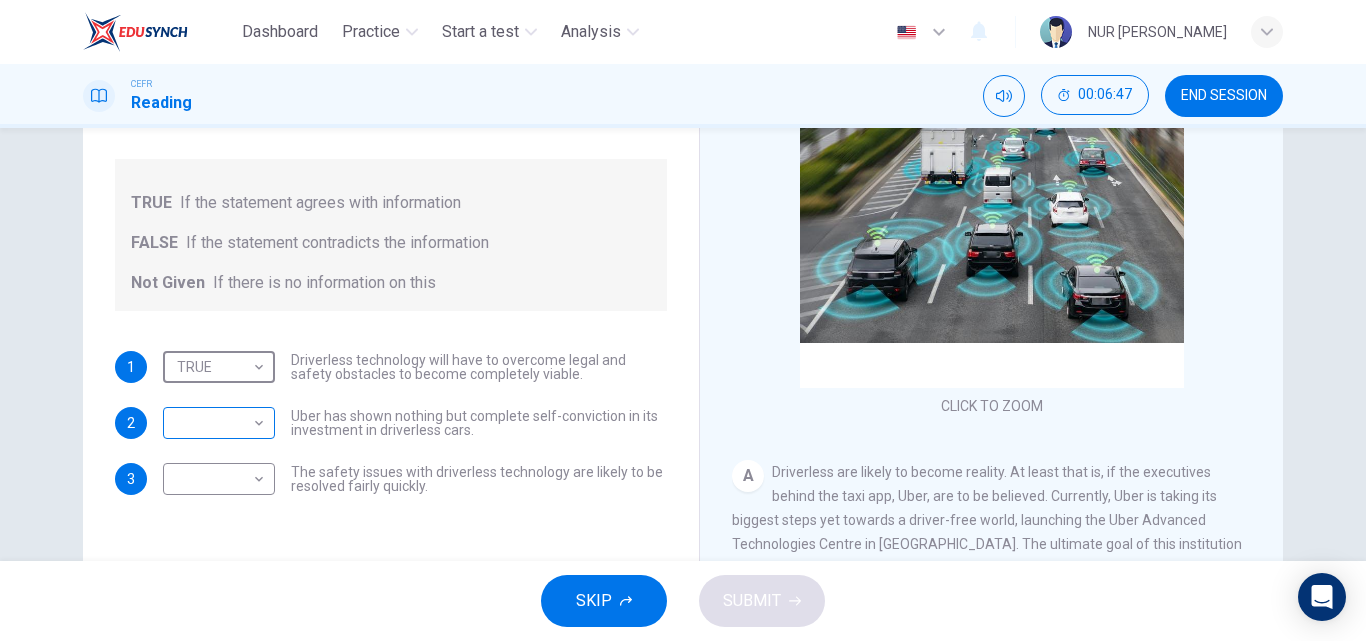 click on "Dashboard Practice Start a test Analysis English en ​ NUR [PERSON_NAME] CEFR Reading 00:06:47 END SESSION Question 7 Do the following statements agree with the information given in the text? For questions following questions, write TRUE If the statement agrees with information FALSE If the statement contradicts the information Not Given If there is no information on this 1 TRUE TRUE ​ Driverless technology will have to overcome legal and safety obstacles to become completely viable. 2 ​ ​ Uber has shown nothing but complete self-conviction in its investment in driverless cars. 3 ​ ​ The safety issues with driverless technology are likely to be resolved fairly quickly. Driverless cars CLICK TO ZOOM Click to Zoom A B C D E F G H SKIP SUBMIT EduSynch - Online Language Proficiency Testing
Dashboard Practice Start a test Analysis Notifications © Copyright  2025" at bounding box center [683, 320] 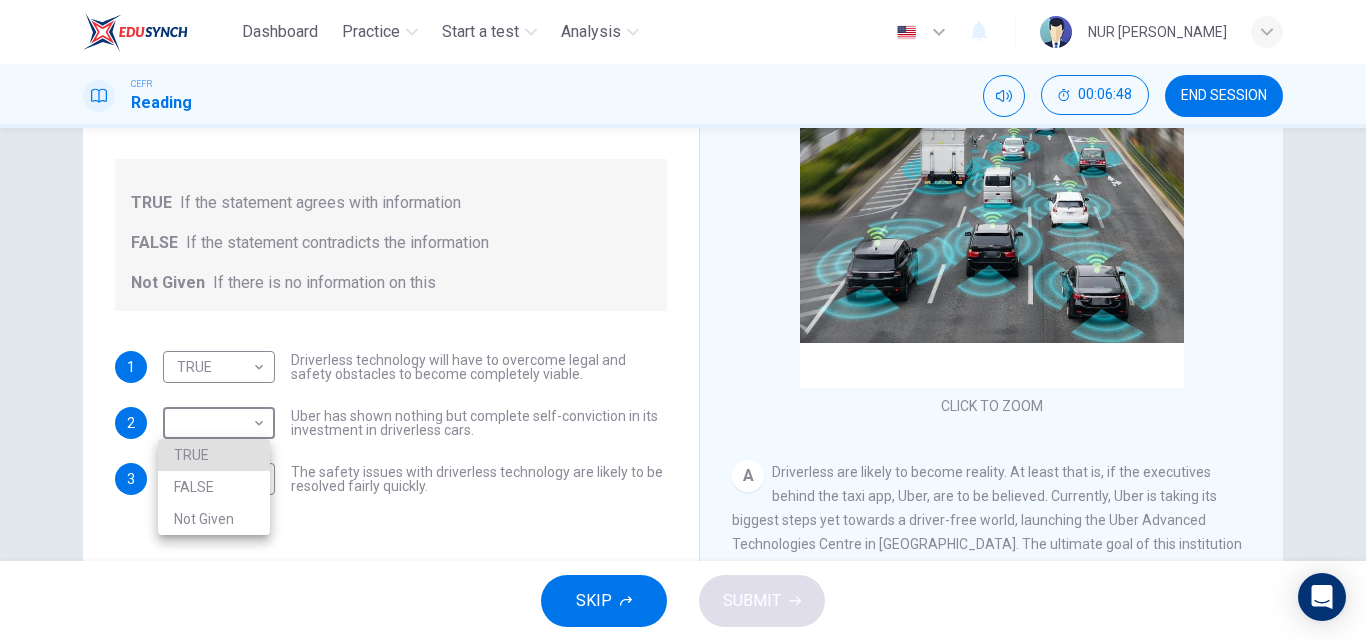 click on "FALSE" at bounding box center [214, 487] 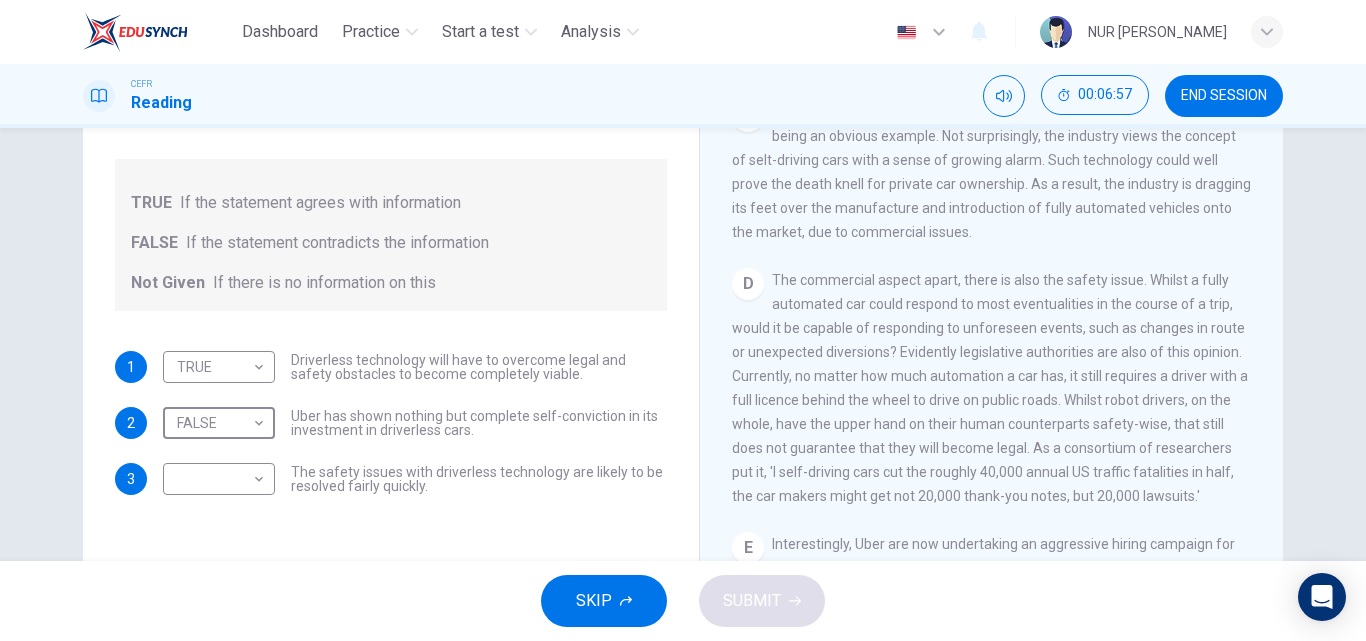 scroll, scrollTop: 853, scrollLeft: 0, axis: vertical 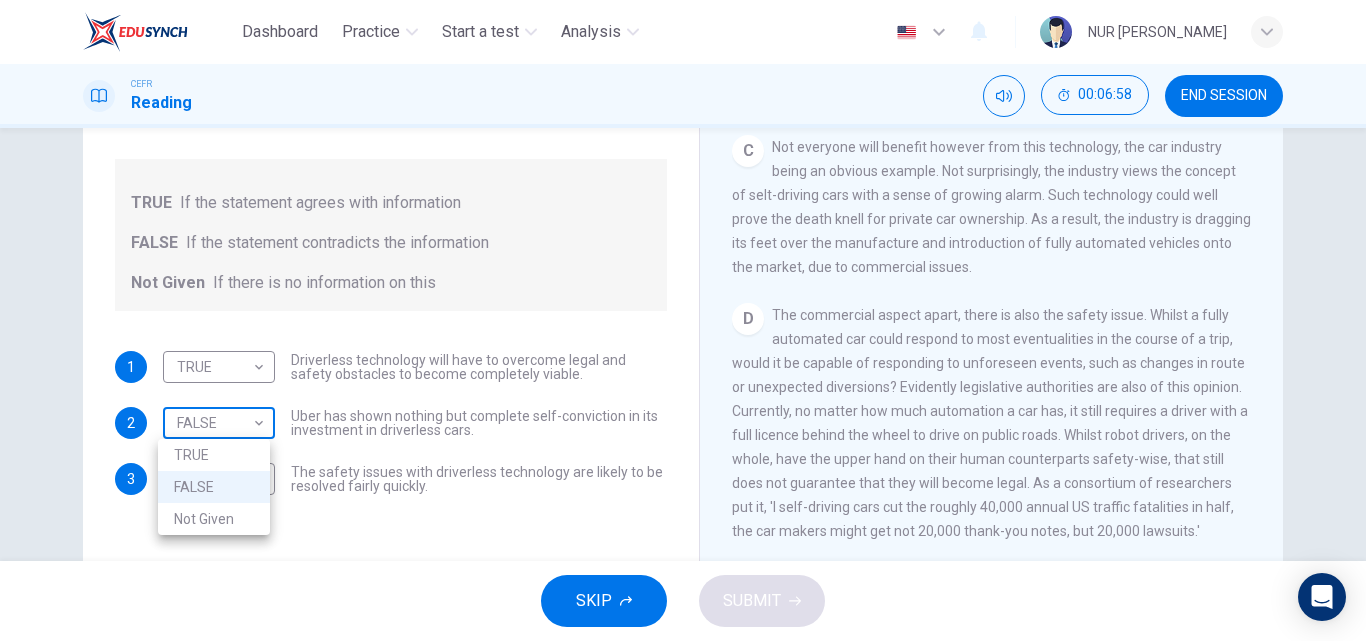 click on "Dashboard Practice Start a test Analysis English en ​ NUR [PERSON_NAME] CEFR Reading 00:06:58 END SESSION Question 7 Do the following statements agree with the information given in the text? For questions following questions, write TRUE If the statement agrees with information FALSE If the statement contradicts the information Not Given If there is no information on this 1 TRUE TRUE ​ Driverless technology will have to overcome legal and safety obstacles to become completely viable. 2 FALSE FALSE ​ Uber has shown nothing but complete self-conviction in its investment in driverless cars. 3 ​ ​ The safety issues with driverless technology are likely to be resolved fairly quickly. Driverless cars CLICK TO ZOOM Click to Zoom A B C D E F G H SKIP SUBMIT EduSynch - Online Language Proficiency Testing
Dashboard Practice Start a test Analysis Notifications © Copyright  2025 TRUE FALSE Not Given" at bounding box center (683, 320) 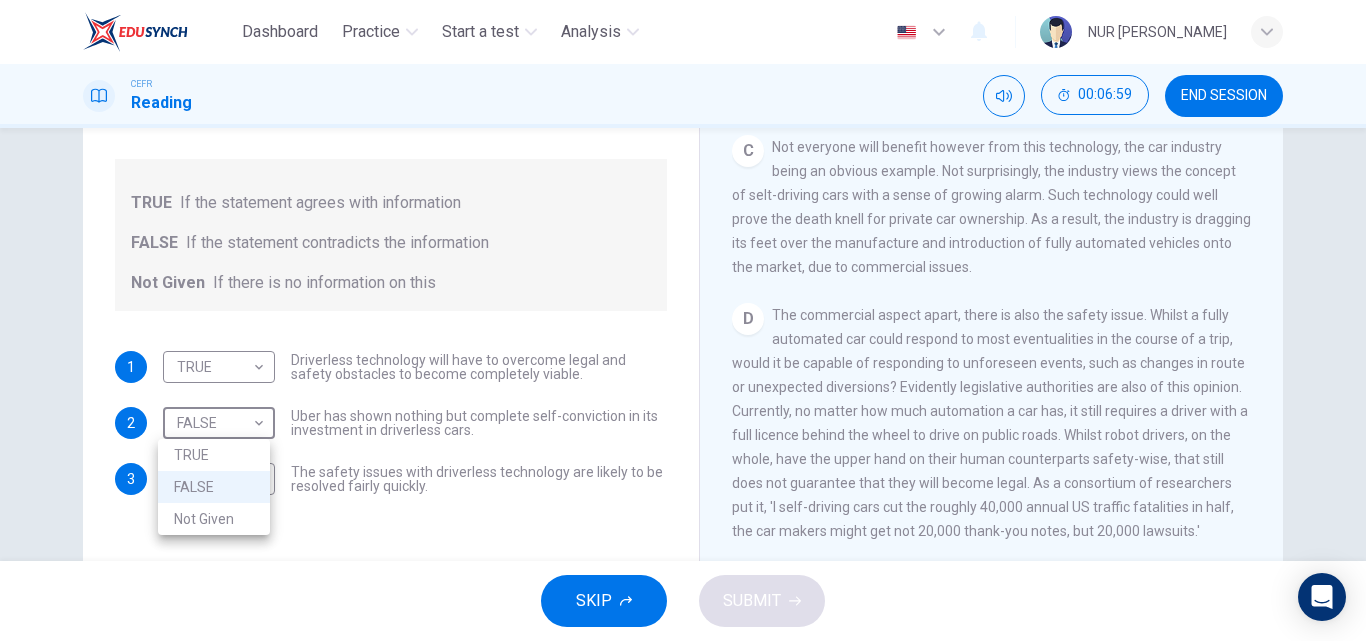 click on "TRUE" at bounding box center [214, 455] 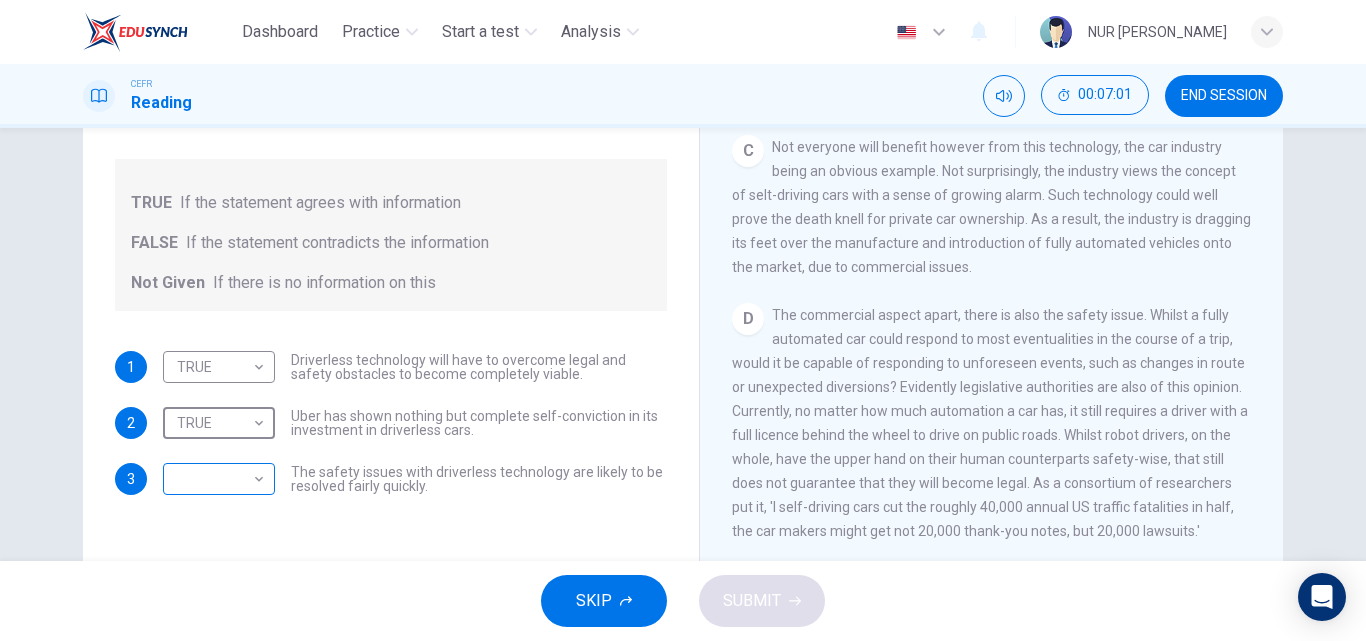 click on "Dashboard Practice Start a test Analysis English en ​ NUR [PERSON_NAME] Reading 00:07:01 END SESSION Question 7 Do the following statements agree with the information given in the text? For questions following questions, write TRUE If the statement agrees with information FALSE If the statement contradicts the information Not Given If there is no information on this 1 TRUE TRUE ​ Driverless technology will have to overcome legal and safety obstacles to become completely viable. 2 TRUE TRUE ​ Uber has shown nothing but complete self-conviction in its investment in driverless cars. 3 ​ ​ The safety issues with driverless technology are likely to be resolved fairly quickly. Driverless cars CLICK TO ZOOM Click to Zoom A B C D E F G H SKIP SUBMIT EduSynch - Online Language Proficiency Testing
Dashboard Practice Start a test Analysis Notifications © Copyright  2025" at bounding box center (683, 320) 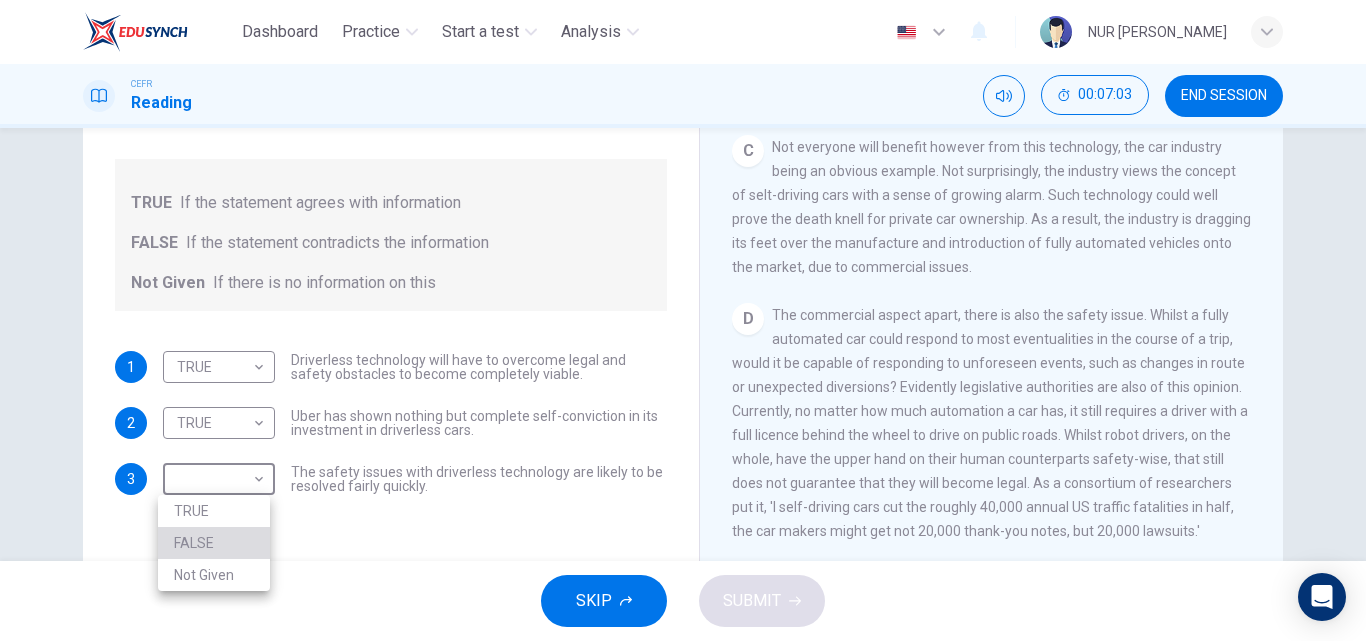 click on "FALSE" at bounding box center (214, 543) 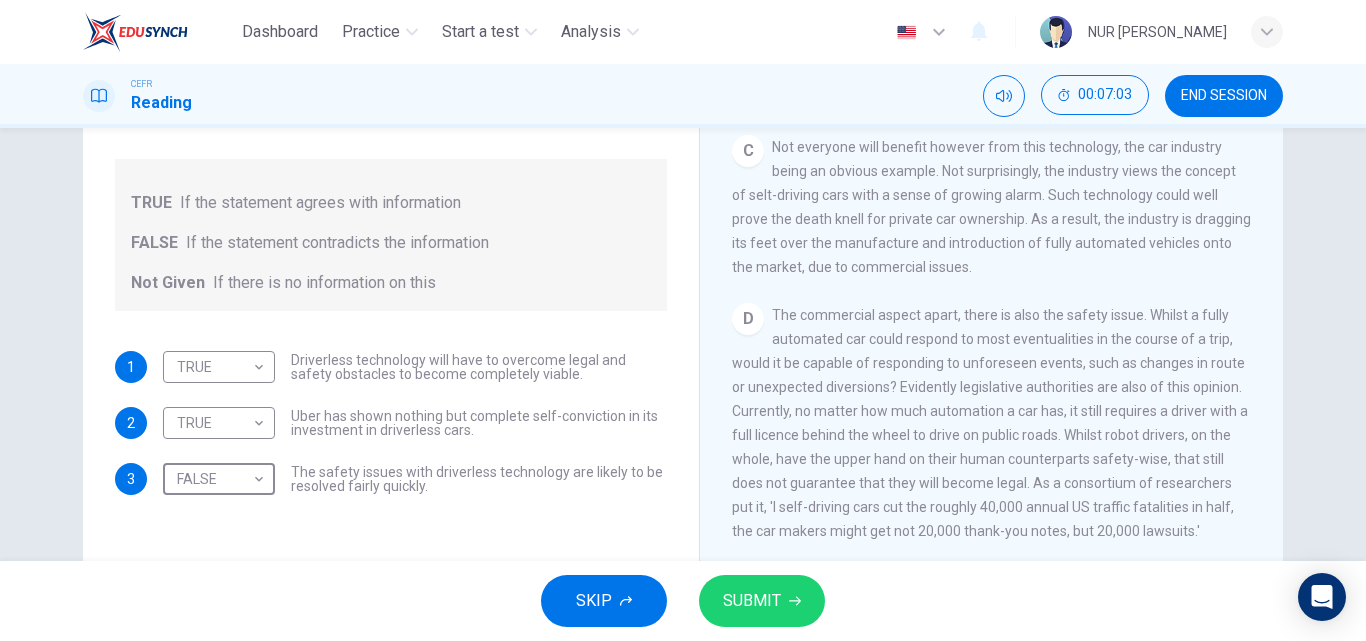 click on "SUBMIT" at bounding box center [762, 601] 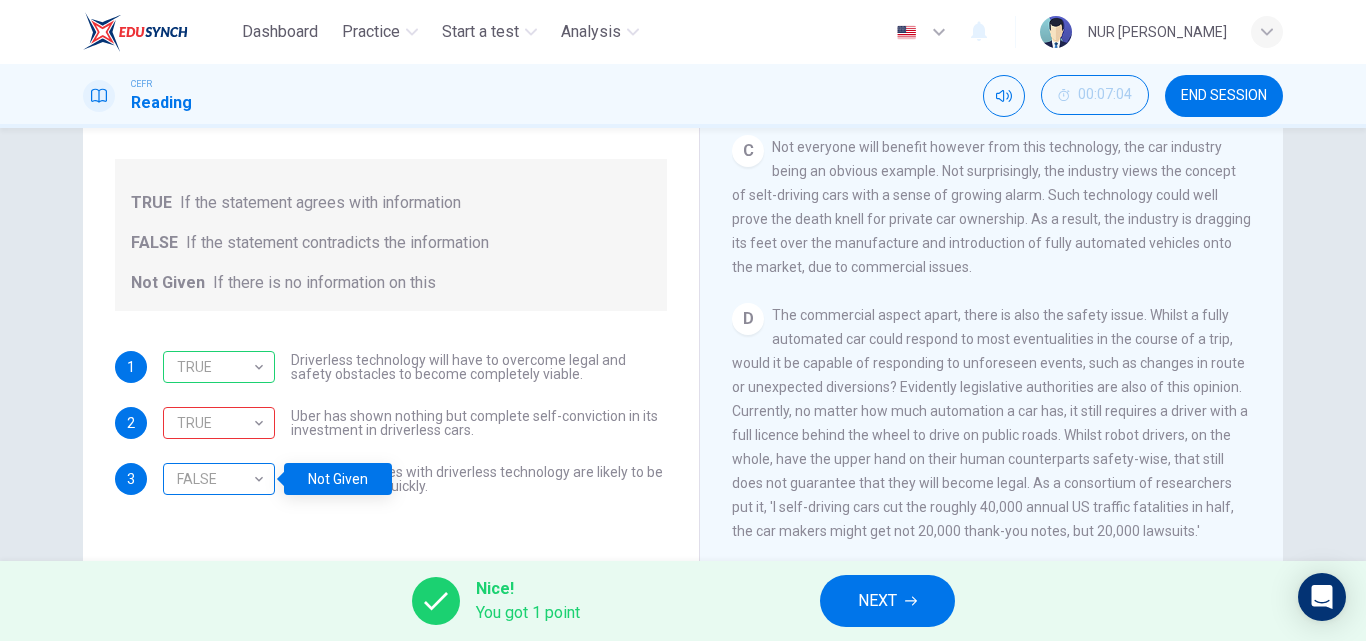 click on "FALSE" at bounding box center [215, 479] 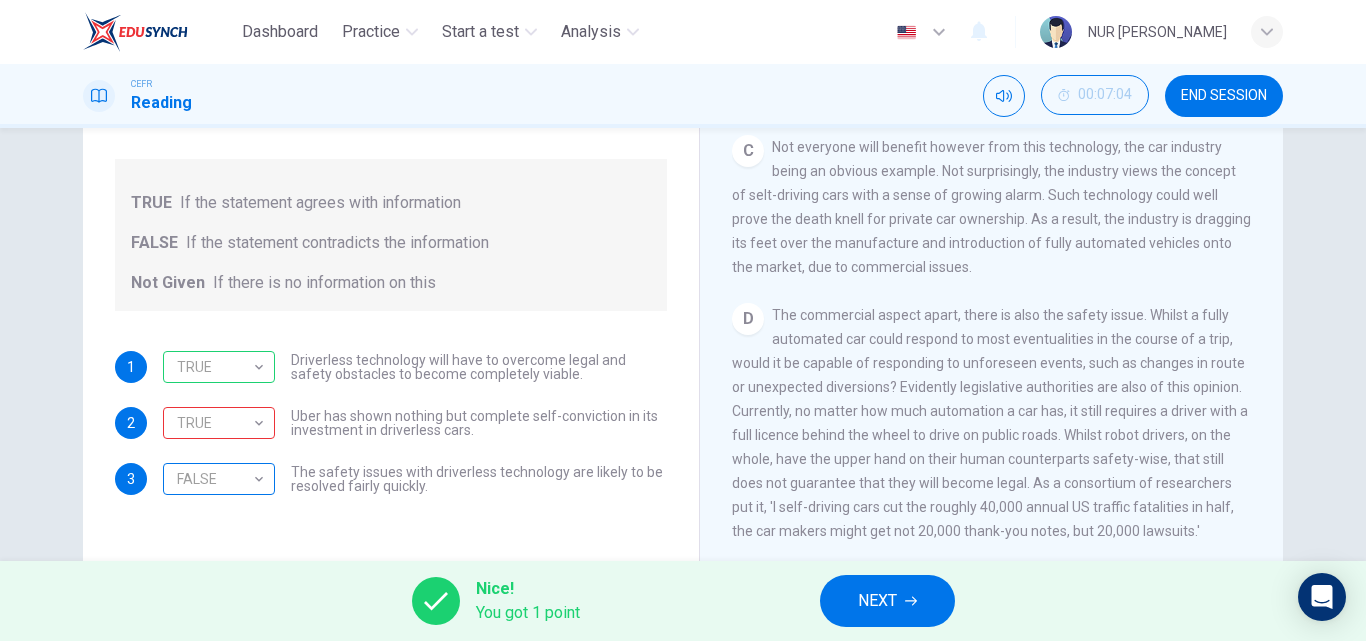 click on "FALSE" at bounding box center [215, 479] 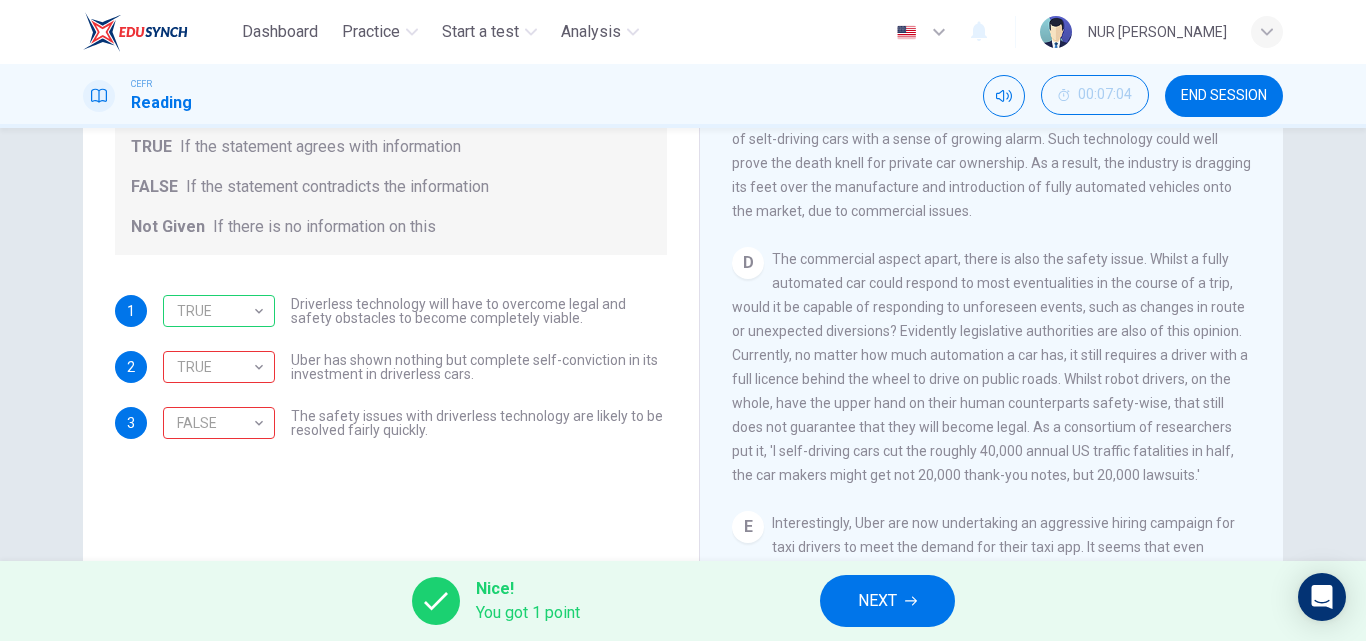 scroll, scrollTop: 284, scrollLeft: 0, axis: vertical 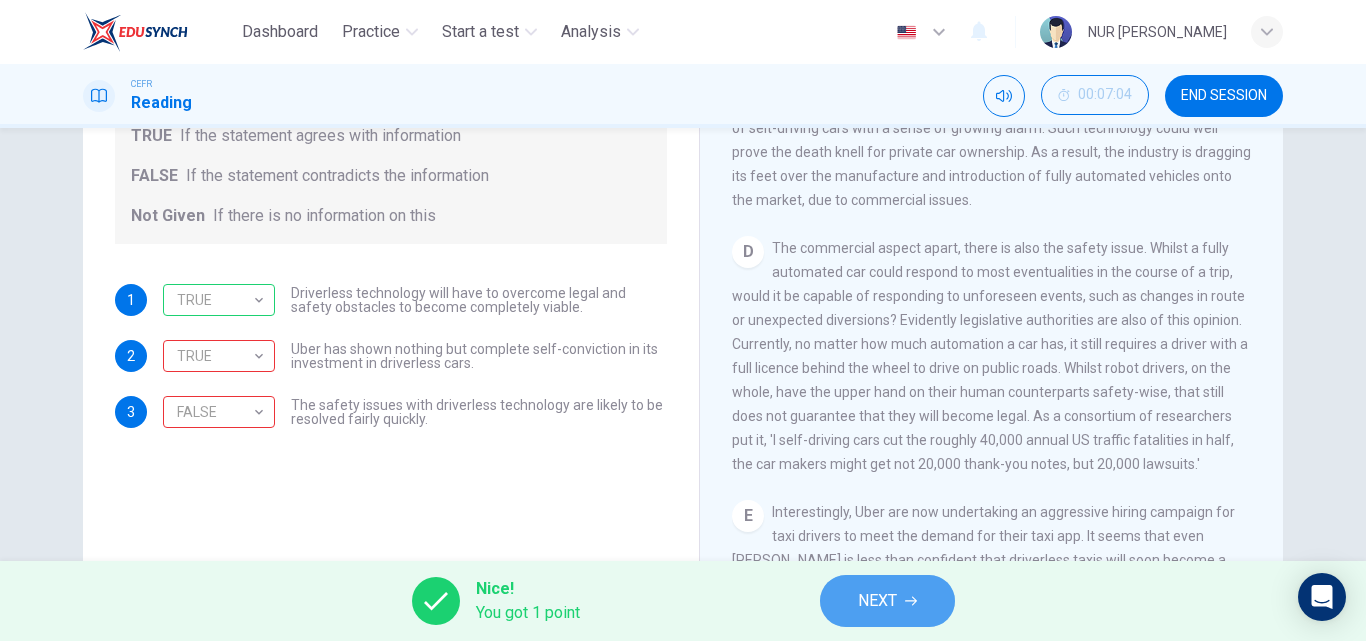 click on "NEXT" at bounding box center [877, 601] 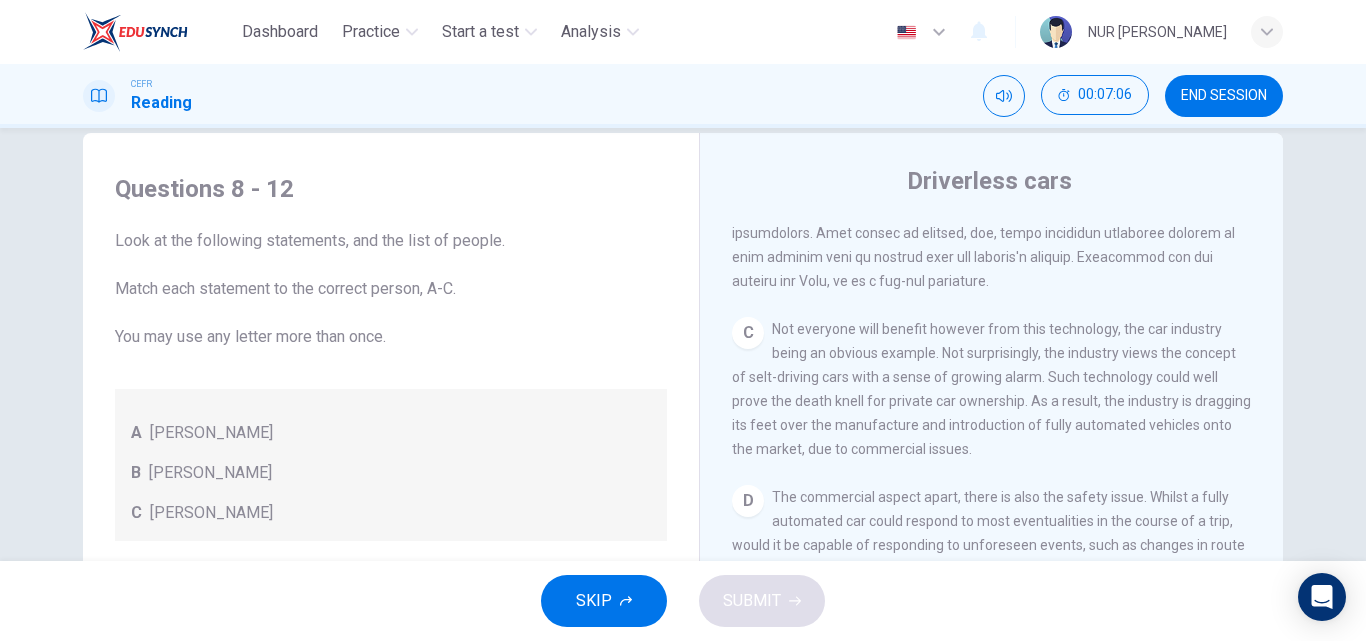 scroll, scrollTop: 23, scrollLeft: 0, axis: vertical 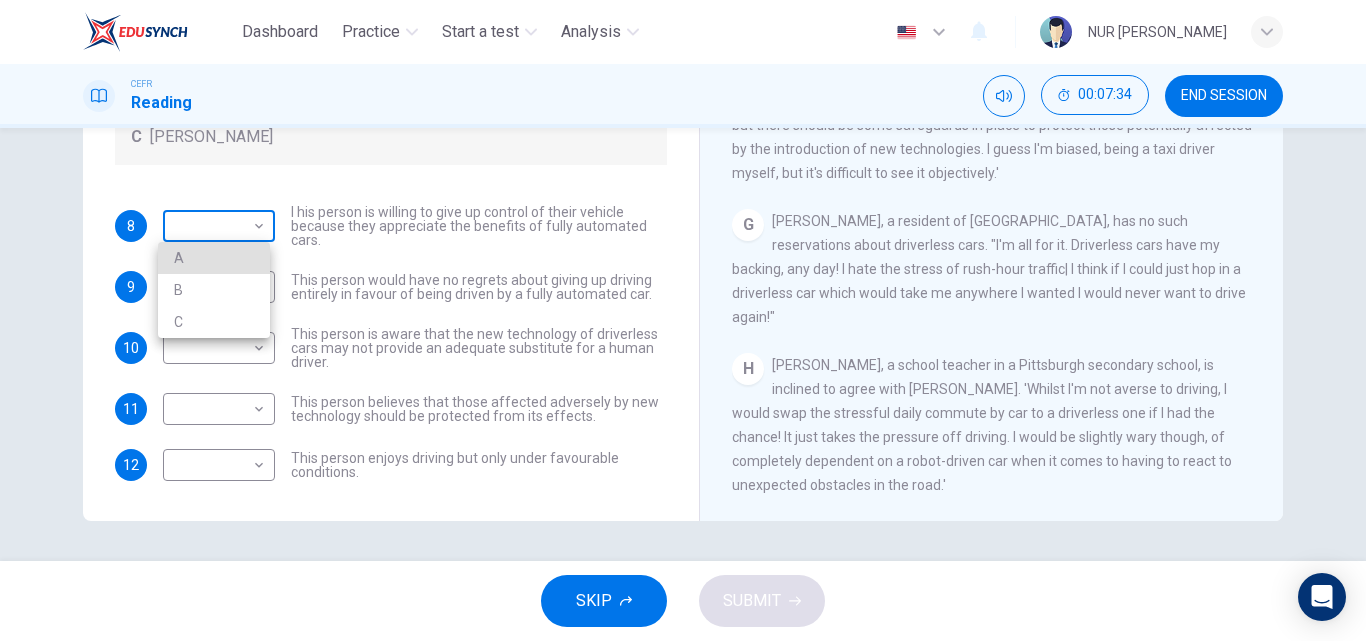 click on "Dashboard Practice Start a test Analysis English en ​ NUR [PERSON_NAME] CEFR Reading 00:07:34 END SESSION Questions 8 - 12 Look at the following statements, and the list of people. Match each statement to the correct person, A-C. You may use any letter more than once.
A [PERSON_NAME] B [PERSON_NAME] C [PERSON_NAME] 8 ​ ​ I his person is willing to give up control of their vehicle because they appreciate the benefits of fully automated cars. 9 ​ ​ This person would have no regrets about giving up driving entirely in favour of being driven by a fully automated car. 10 ​ ​ This person is aware that the new technology of driverless cars may not provide an adequate substitute for a human driver. 11 ​ ​ This person believes that those affected adversely by new technology should be protected from its effects. 12 ​ ​ This person enjoys driving but only under favourable conditions. Driverless cars CLICK TO ZOOM Click to Zoom A B C D E F G H SKIP SUBMIT
Dashboard 2025" at bounding box center [683, 320] 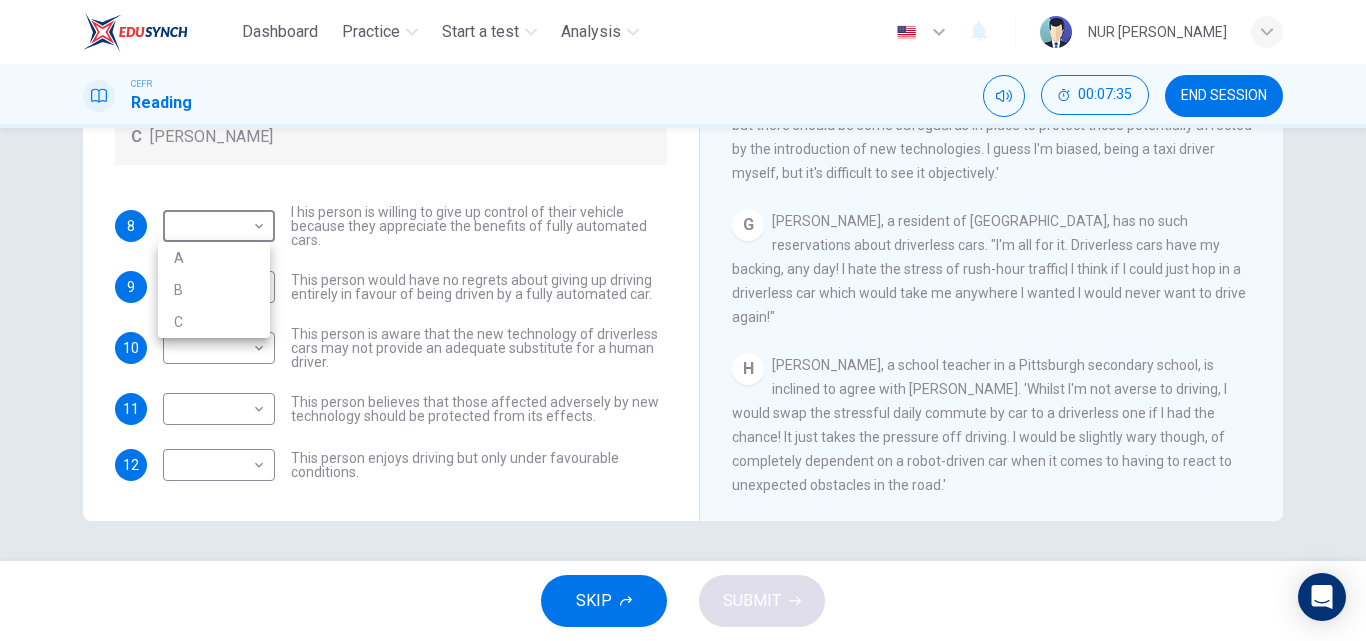 click at bounding box center [683, 320] 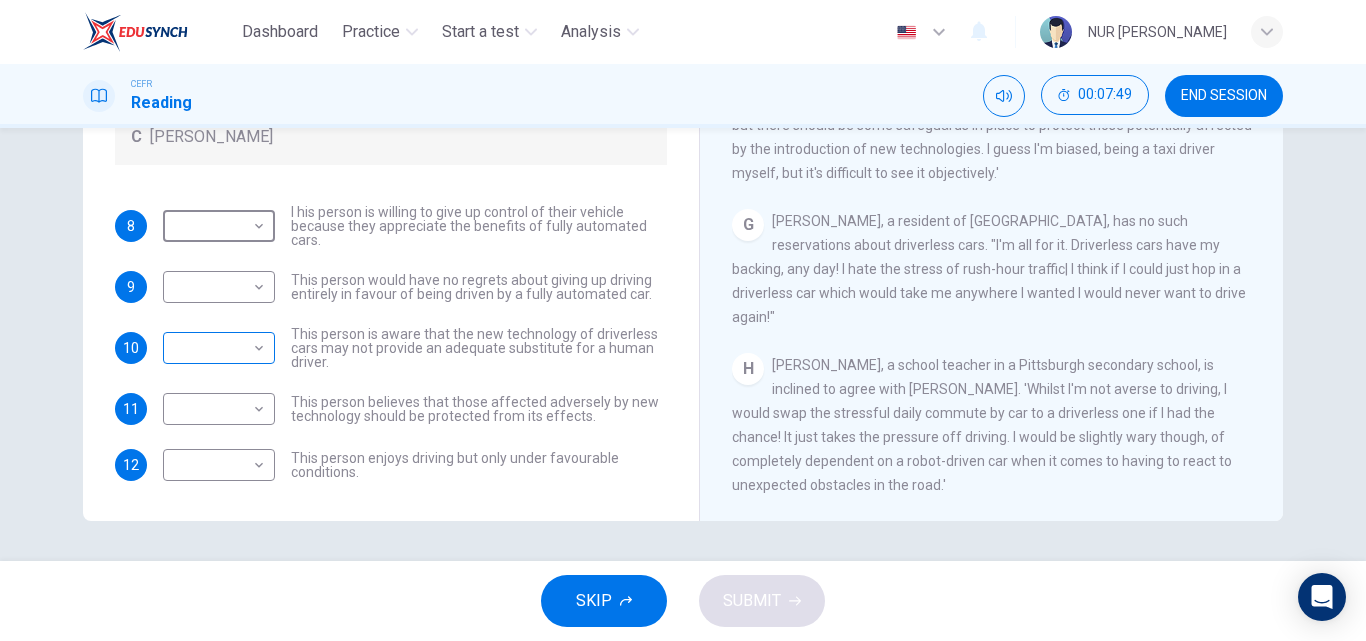 click on "Dashboard Practice Start a test Analysis English en ​ NUR [PERSON_NAME] CEFR Reading 00:07:49 END SESSION Questions 8 - 12 Look at the following statements, and the list of people. Match each statement to the correct person, A-C. You may use any letter more than once.
A [PERSON_NAME] B [PERSON_NAME] C [PERSON_NAME] 8 ​ ​ I his person is willing to give up control of their vehicle because they appreciate the benefits of fully automated cars. 9 ​ ​ This person would have no regrets about giving up driving entirely in favour of being driven by a fully automated car. 10 ​ ​ This person is aware that the new technology of driverless cars may not provide an adequate substitute for a human driver. 11 ​ ​ This person believes that those affected adversely by new technology should be protected from its effects. 12 ​ ​ This person enjoys driving but only under favourable conditions. Driverless cars CLICK TO ZOOM Click to Zoom A B C D E F G H SKIP SUBMIT
Dashboard 2025" at bounding box center [683, 320] 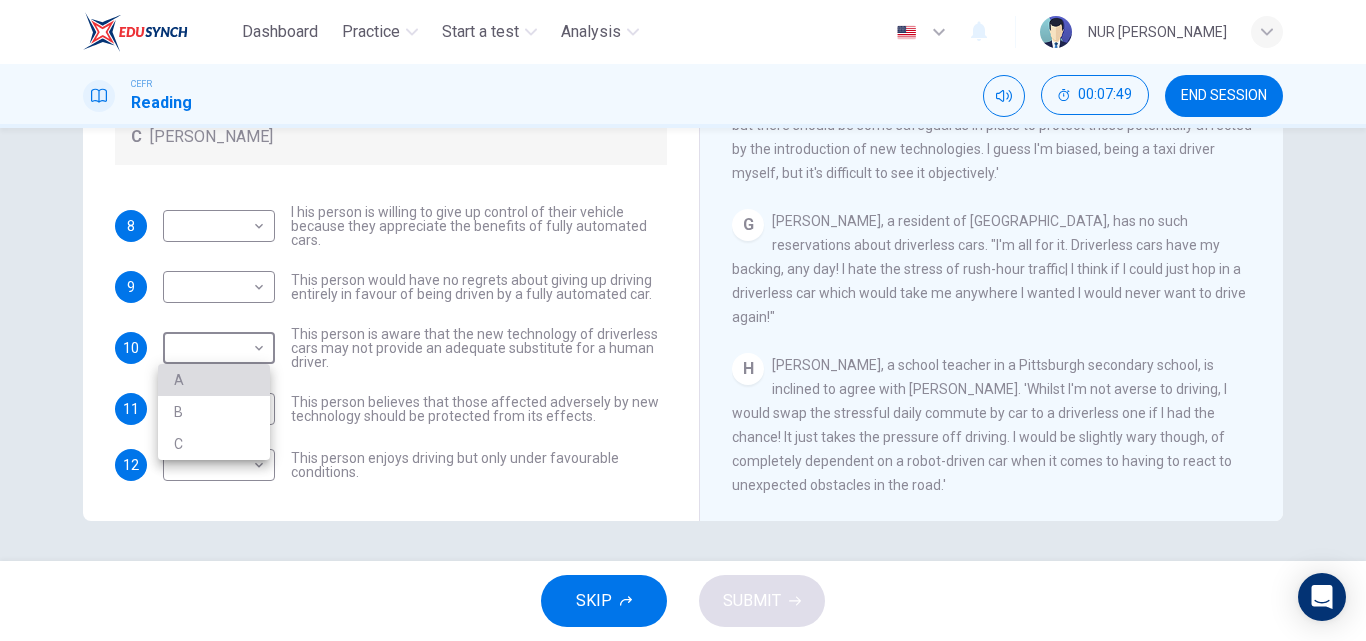 click on "A" at bounding box center [214, 380] 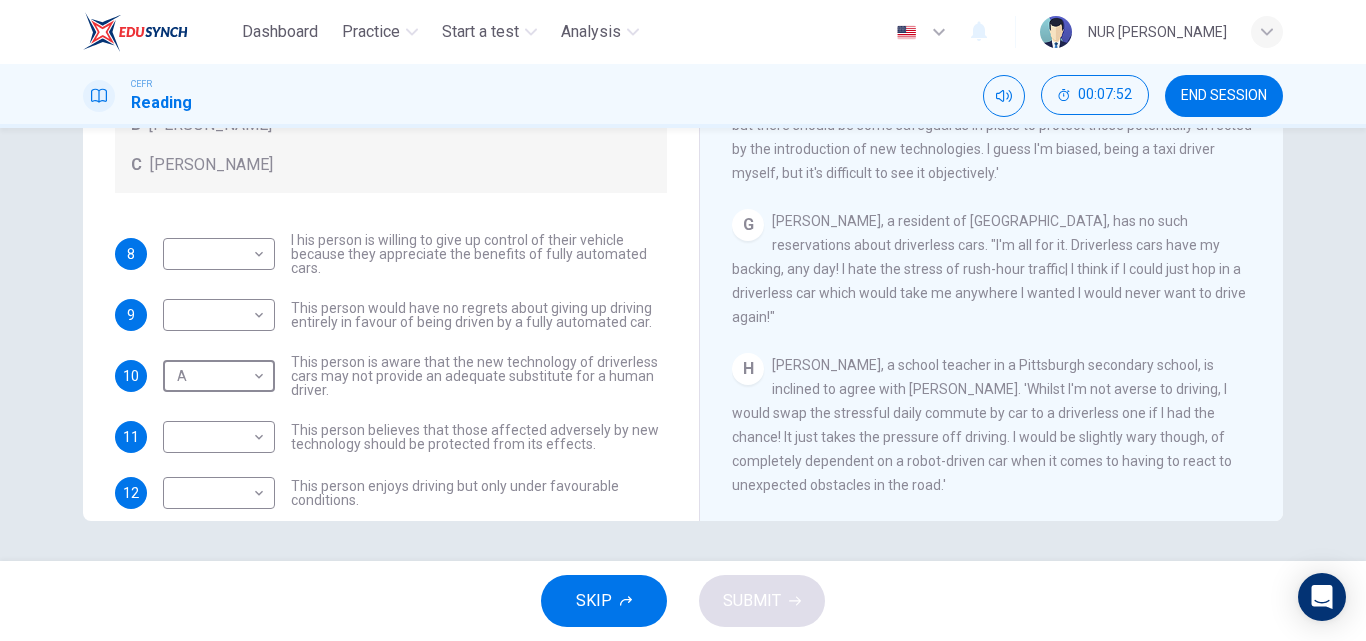 scroll, scrollTop: 69, scrollLeft: 0, axis: vertical 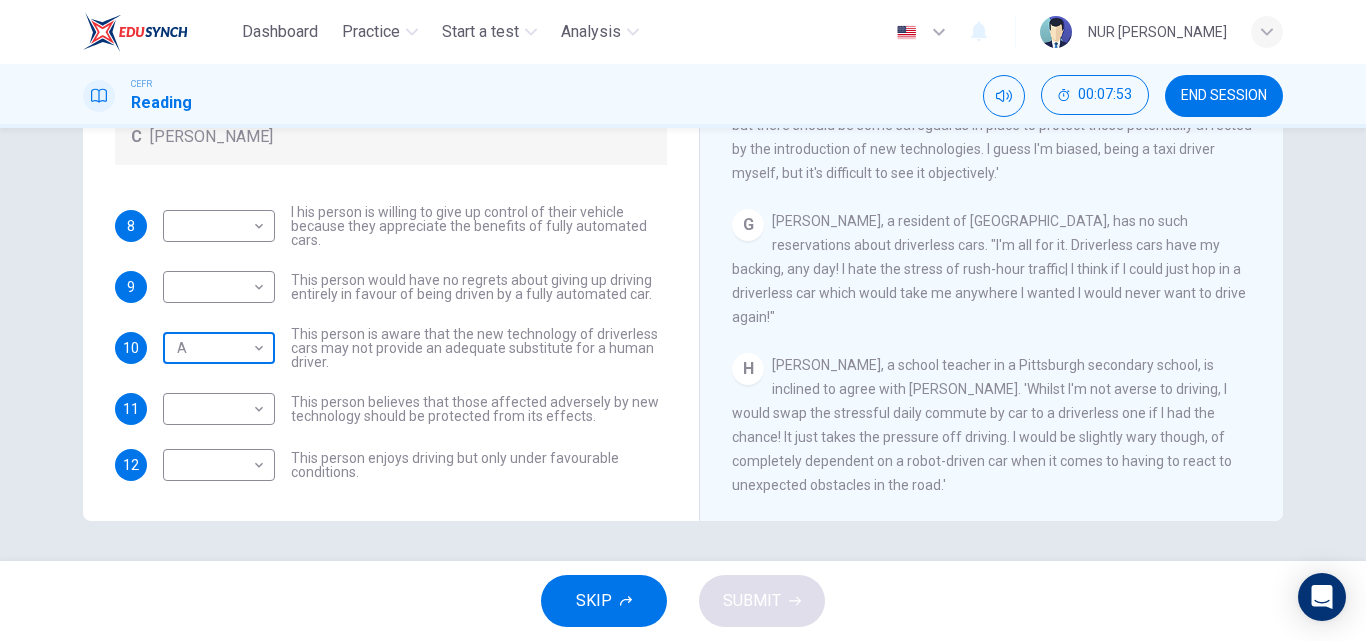 click on "Dashboard Practice Start a test Analysis English en ​ NUR [PERSON_NAME] CEFR Reading 00:07:53 END SESSION Questions 8 - 12 Look at the following statements, and the list of people. Match each statement to the correct person, A-C. You may use any letter more than once.
A [PERSON_NAME] B [PERSON_NAME] C [PERSON_NAME] 8 ​ ​ I his person is willing to give up control of their vehicle because they appreciate the benefits of fully automated cars. 9 ​ ​ This person would have no regrets about giving up driving entirely in favour of being driven by a fully automated car. 10 A A ​ This person is aware that the new technology of driverless cars may not provide an adequate substitute for a human driver. 11 ​ ​ This person believes that those affected adversely by new technology should be protected from its effects. 12 ​ ​ This person enjoys driving but only under favourable conditions. Driverless cars CLICK TO ZOOM Click to Zoom A B C D E F G H SKIP SUBMIT
Dashboard 2025" at bounding box center [683, 320] 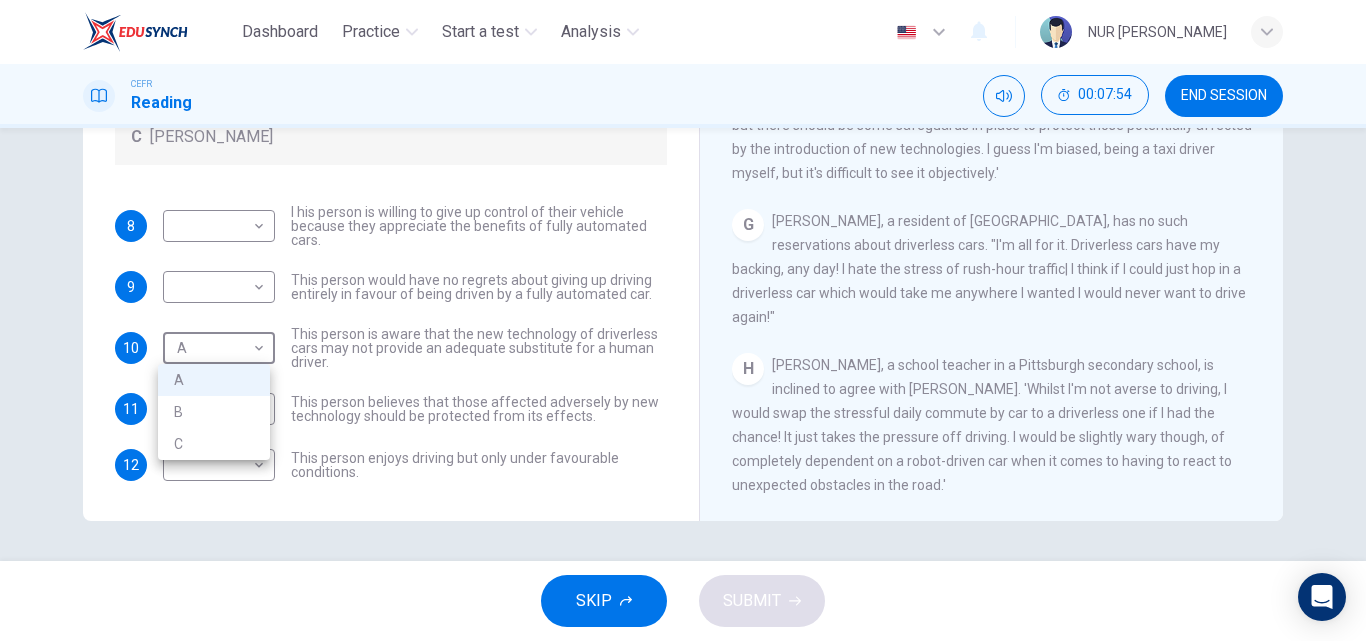 click on "C" at bounding box center (214, 444) 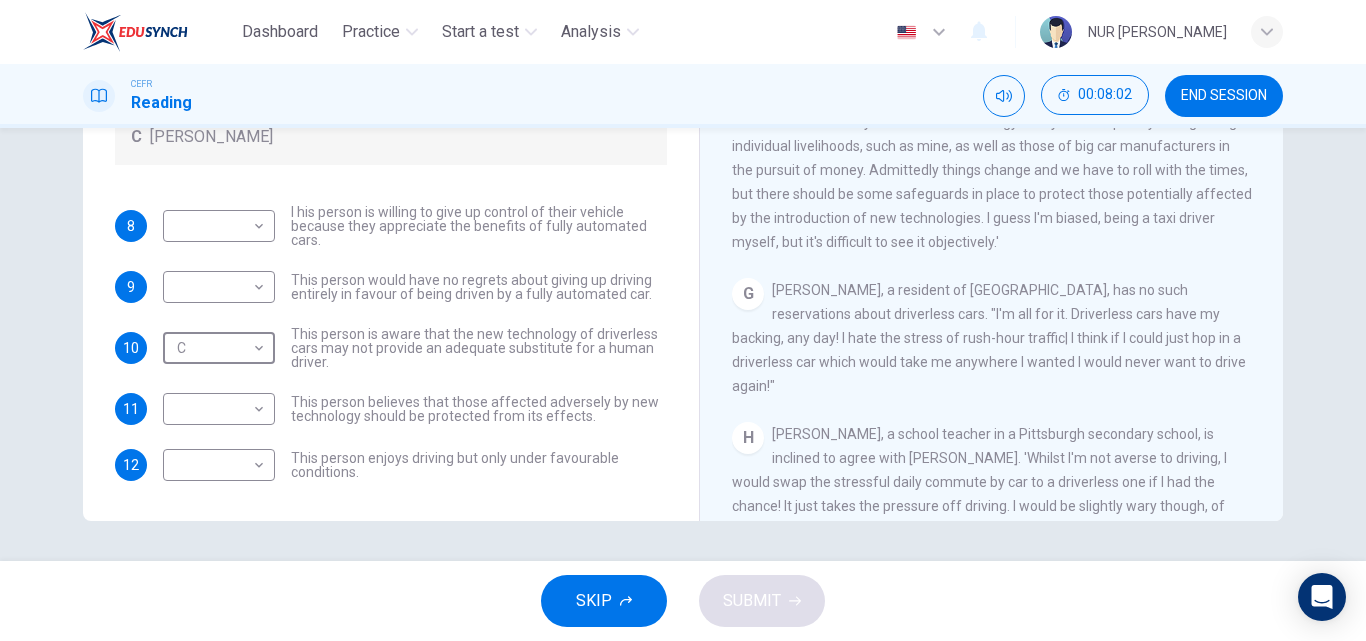 scroll, scrollTop: 1481, scrollLeft: 0, axis: vertical 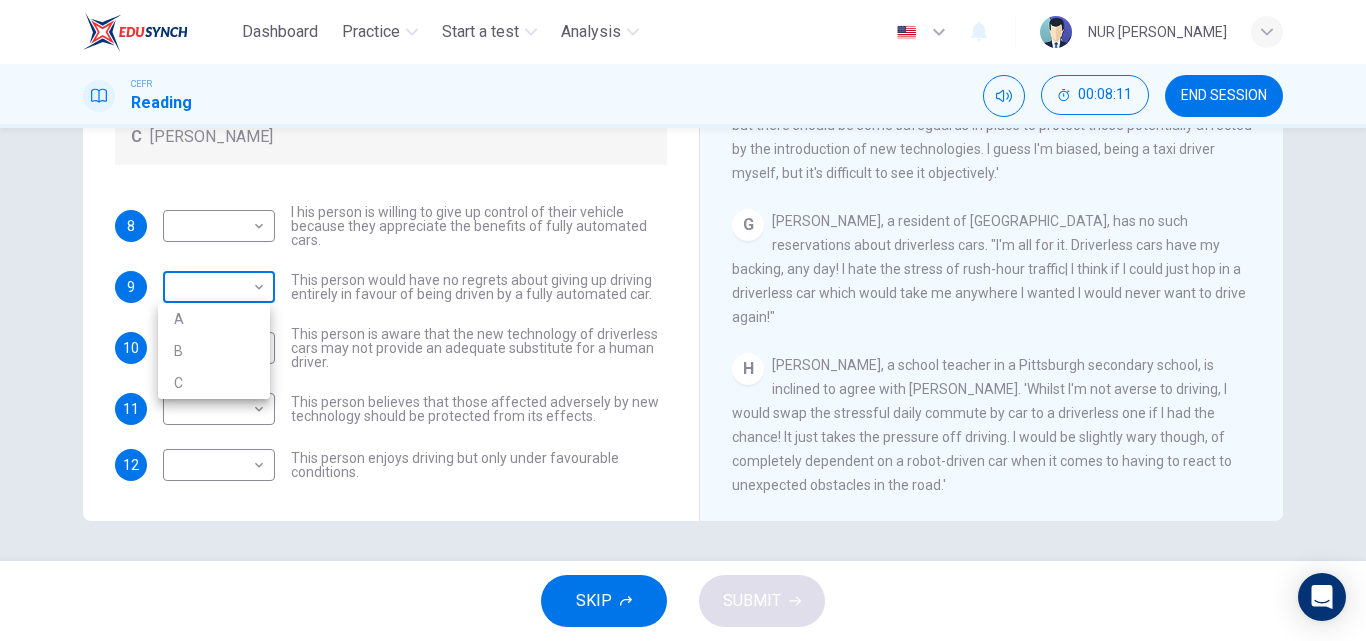 click on "Dashboard Practice Start a test Analysis English en ​ NUR [PERSON_NAME] CEFR Reading 00:08:11 END SESSION Questions 8 - 12 Look at the following statements, and the list of people. Match each statement to the correct person, A-C. You may use any letter more than once.
A [PERSON_NAME] B [PERSON_NAME] C [PERSON_NAME] 8 ​ ​ I his person is willing to give up control of their vehicle because they appreciate the benefits of fully automated cars. 9 ​ ​ This person would have no regrets about giving up driving entirely in favour of being driven by a fully automated car. 10 C C ​ This person is aware that the new technology of driverless cars may not provide an adequate substitute for a human driver. 11 ​ ​ This person believes that those affected adversely by new technology should be protected from its effects. 12 ​ ​ This person enjoys driving but only under favourable conditions. Driverless cars CLICK TO ZOOM Click to Zoom A B C D E F G H SKIP SUBMIT
Dashboard 2025" at bounding box center (683, 320) 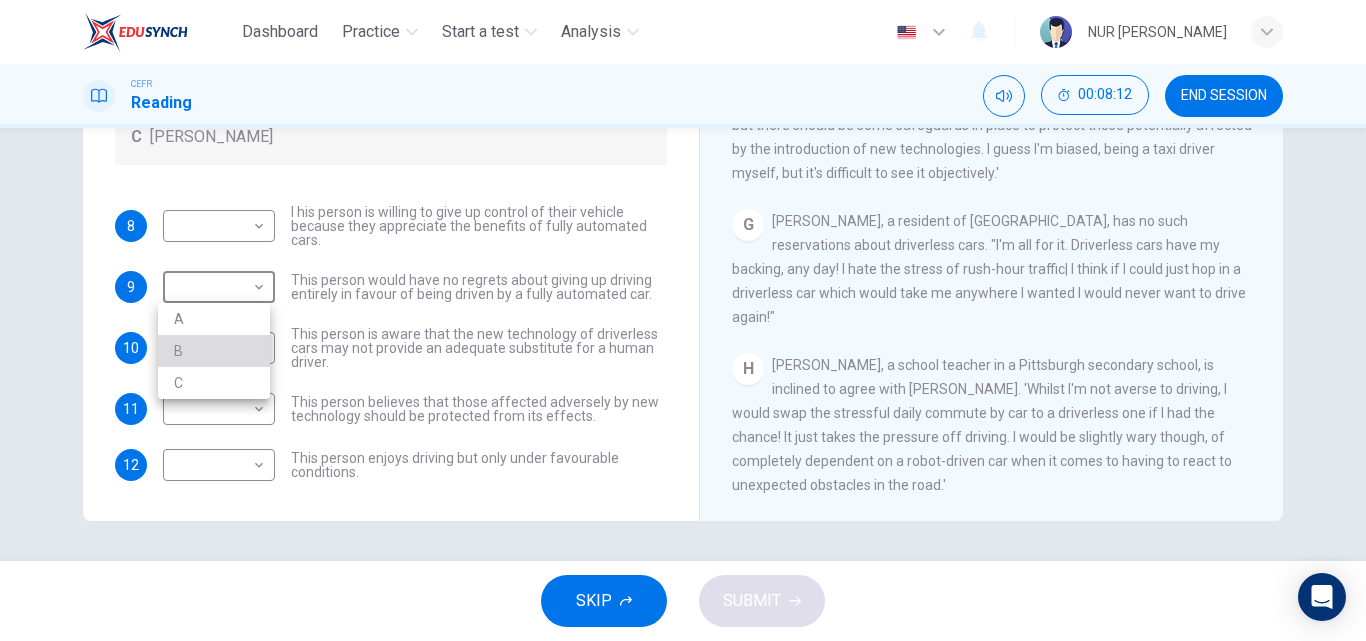 click on "B" at bounding box center [214, 351] 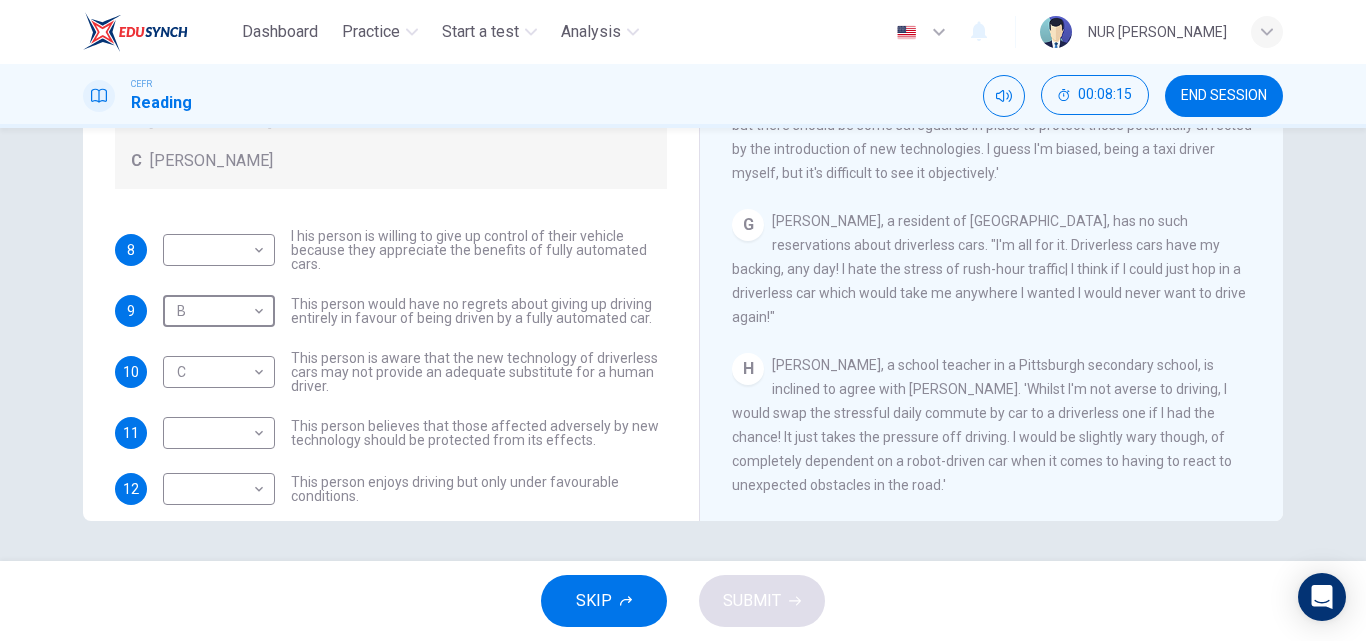 scroll, scrollTop: 44, scrollLeft: 0, axis: vertical 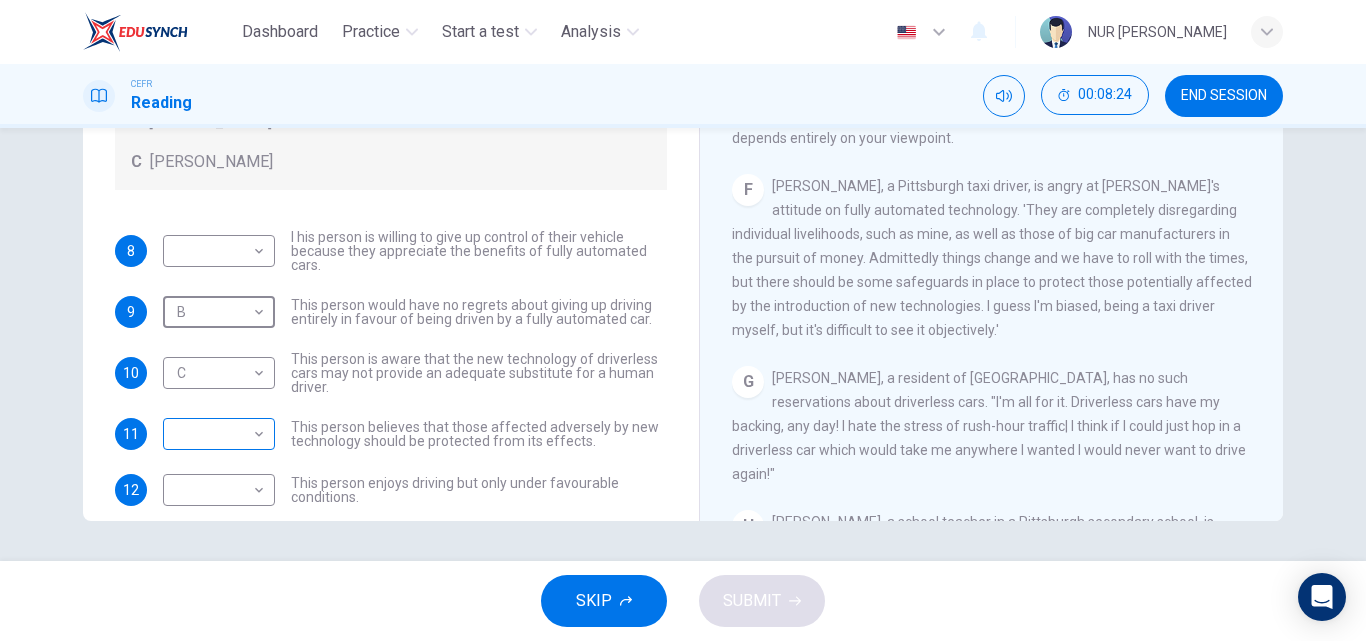 click on "Dashboard Practice Start a test Analysis English en ​ NUR [PERSON_NAME] CEFR Reading 00:08:24 END SESSION Questions 8 - 12 Look at the following statements, and the list of people. Match each statement to the correct person, A-C. You may use any letter more than once.
A [PERSON_NAME] B [PERSON_NAME] C [PERSON_NAME] 8 ​ ​ I his person is willing to give up control of their vehicle because they appreciate the benefits of fully automated cars. 9 B B ​ This person would have no regrets about giving up driving entirely in favour of being driven by a fully automated car. 10 C C ​ This person is aware that the new technology of driverless cars may not provide an adequate substitute for a human driver. 11 ​ ​ This person believes that those affected adversely by new technology should be protected from its effects. 12 ​ ​ This person enjoys driving but only under favourable conditions. Driverless cars CLICK TO ZOOM Click to Zoom A B C D E F G H SKIP SUBMIT
Dashboard 2025" at bounding box center (683, 320) 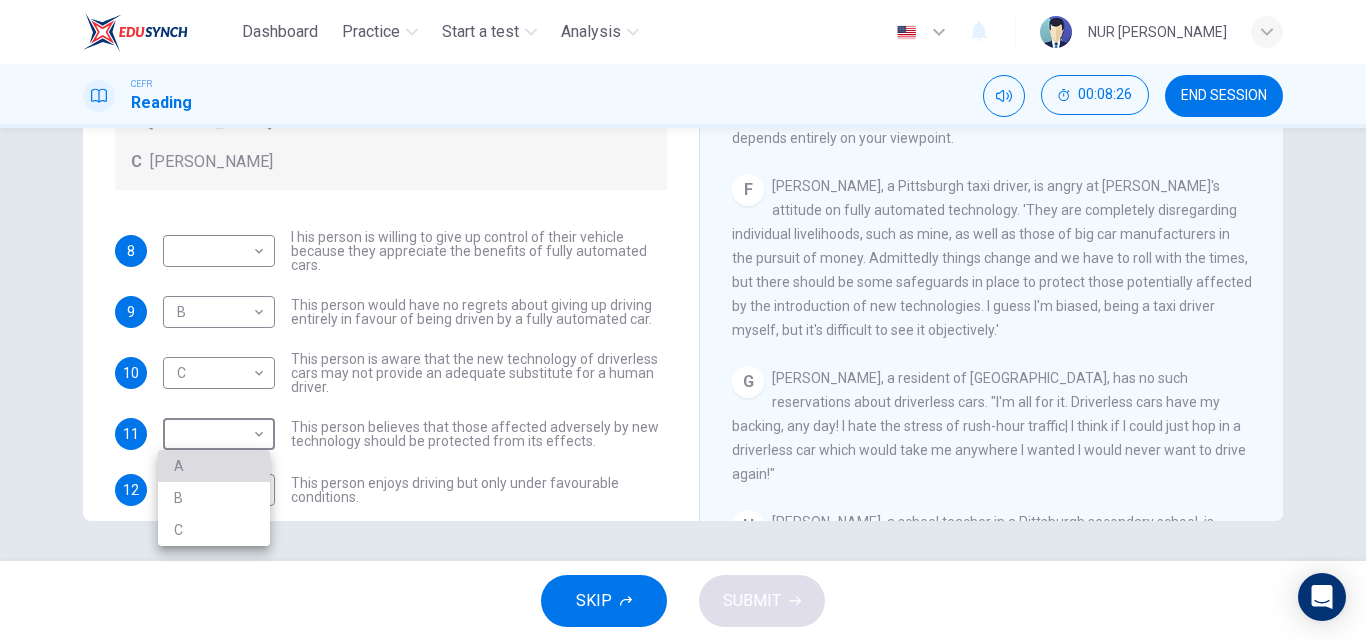 click on "A" at bounding box center (214, 466) 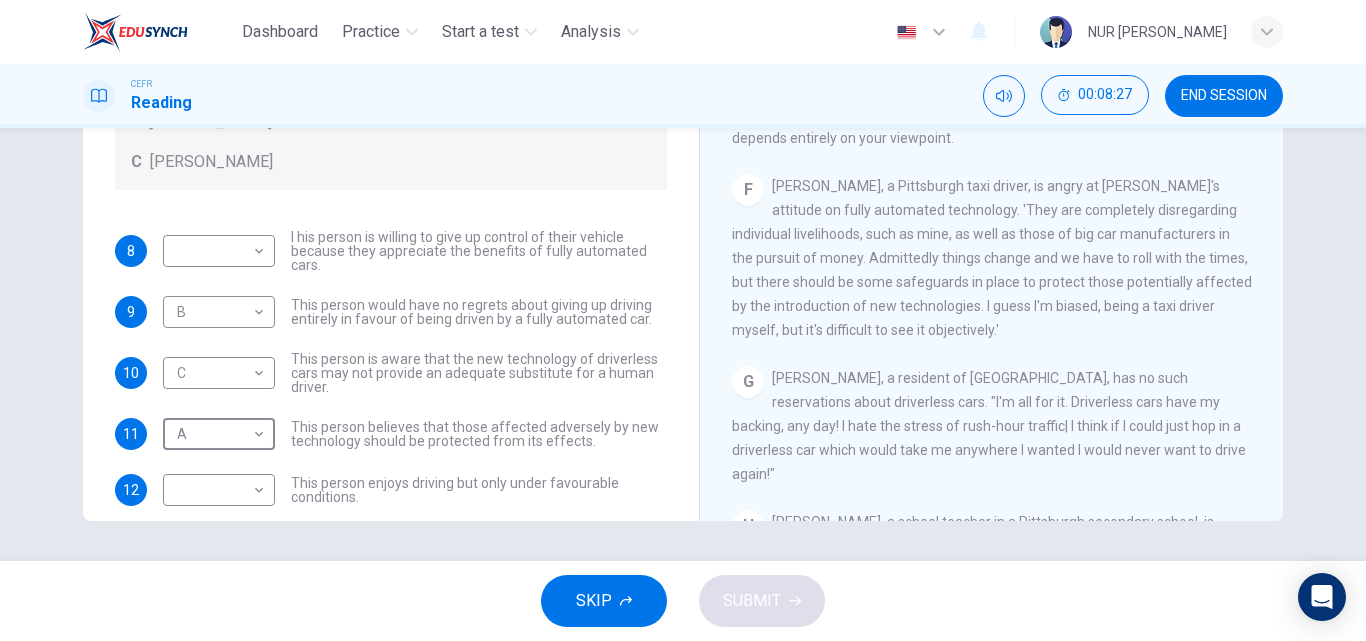 scroll, scrollTop: 0, scrollLeft: 0, axis: both 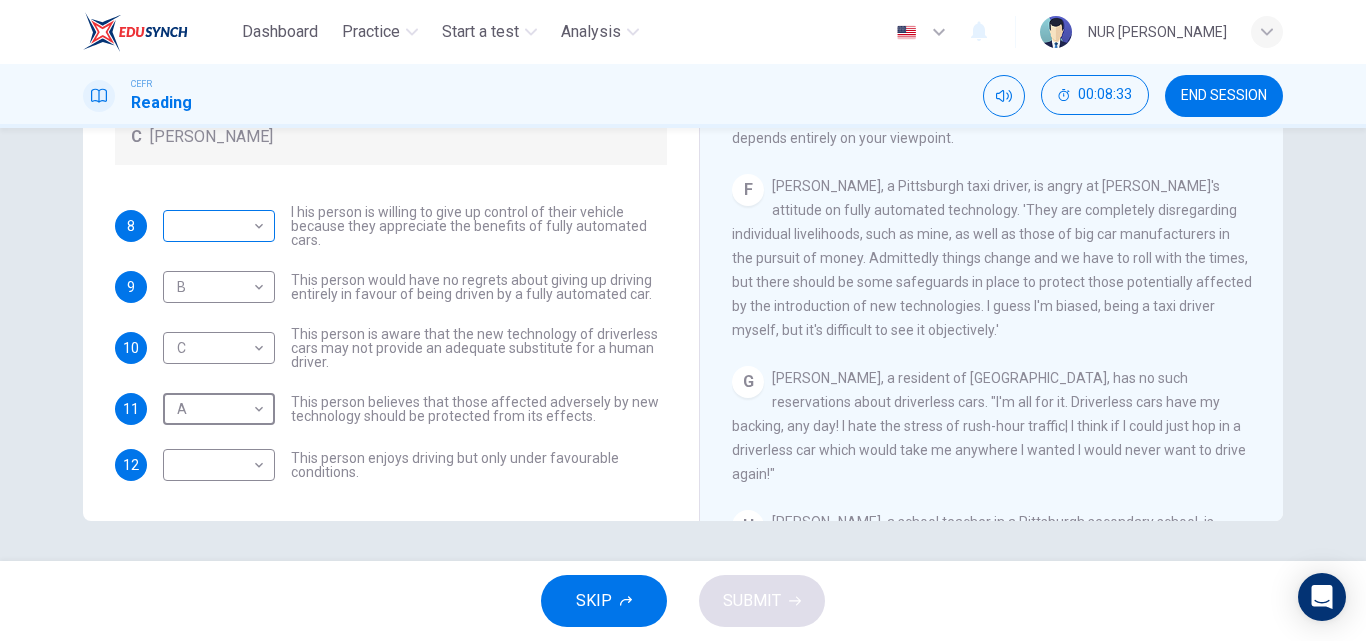 click on "Dashboard Practice Start a test Analysis English en ​ NUR [PERSON_NAME] CEFR Reading 00:08:33 END SESSION Questions 8 - 12 Look at the following statements, and the list of people. Match each statement to the correct person, A-C. You may use any letter more than once.
A [PERSON_NAME] B [PERSON_NAME] C [PERSON_NAME] 8 ​ ​ I his person is willing to give up control of their vehicle because they appreciate the benefits of fully automated cars. 9 B B ​ This person would have no regrets about giving up driving entirely in favour of being driven by a fully automated car. 10 C C ​ This person is aware that the new technology of driverless cars may not provide an adequate substitute for a human driver. 11 A A ​ This person believes that those affected adversely by new technology should be protected from its effects. 12 ​ ​ This person enjoys driving but only under favourable conditions. Driverless cars CLICK TO ZOOM Click to Zoom A B C D E F G H SKIP SUBMIT
Dashboard 2025" at bounding box center (683, 320) 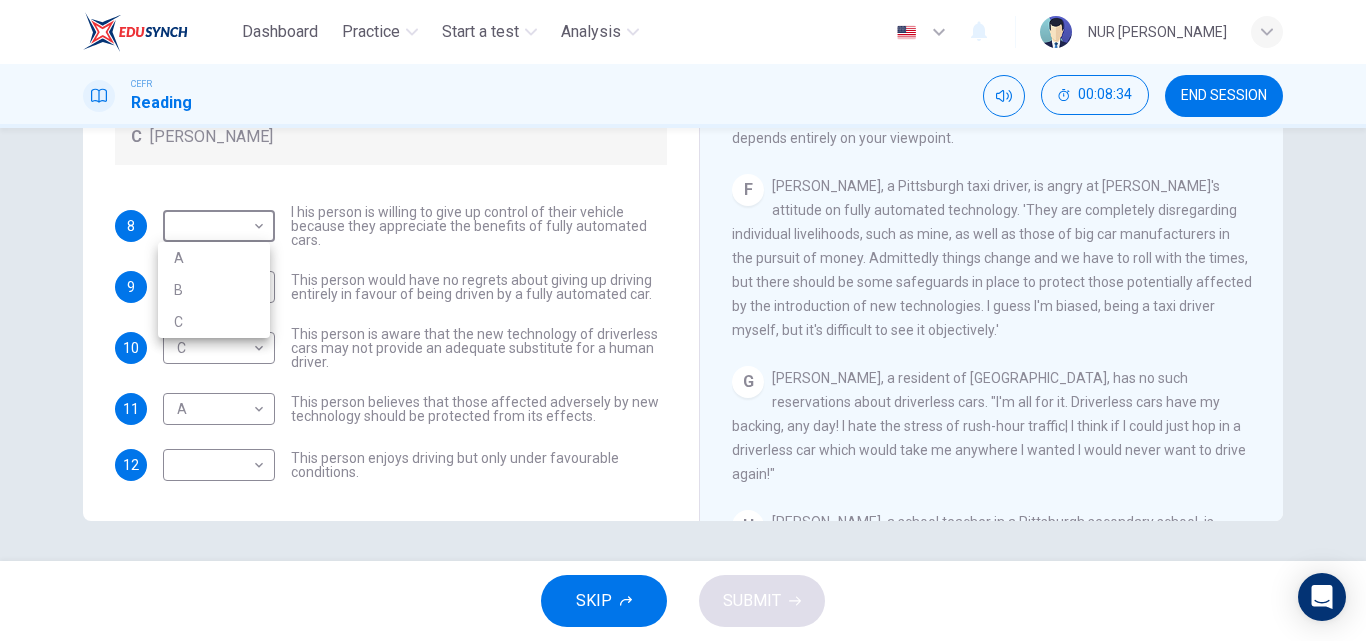 click on "B" at bounding box center (214, 290) 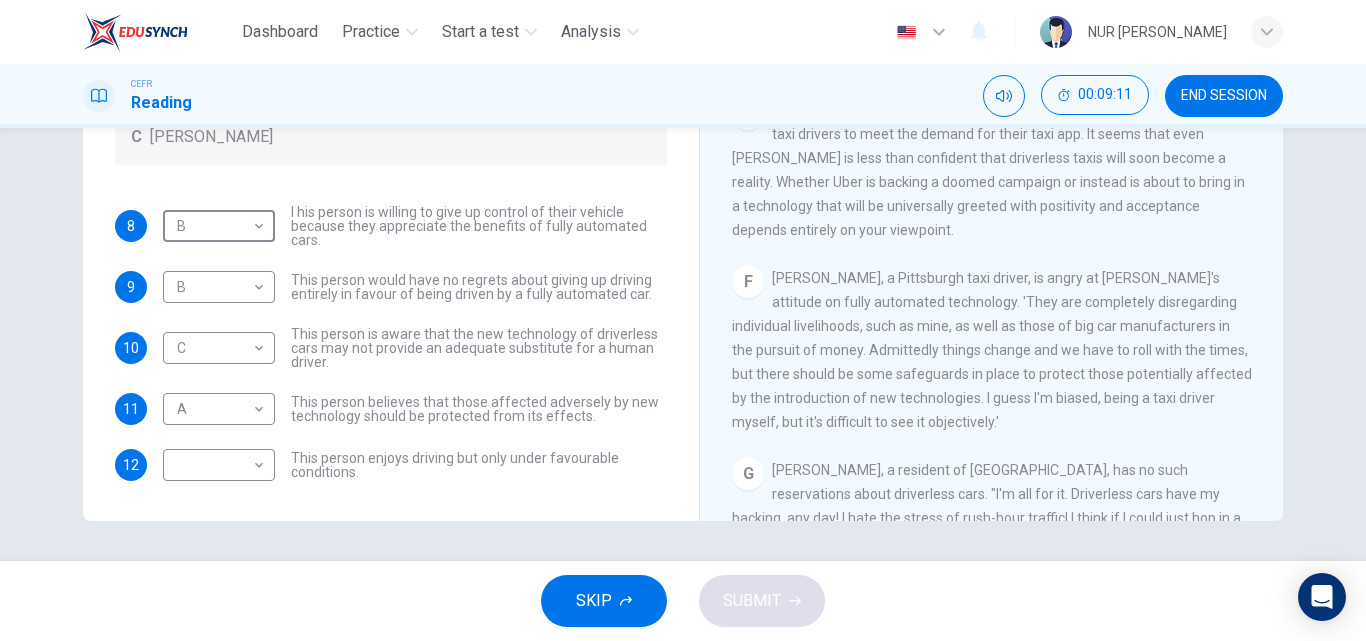 scroll, scrollTop: 1200, scrollLeft: 0, axis: vertical 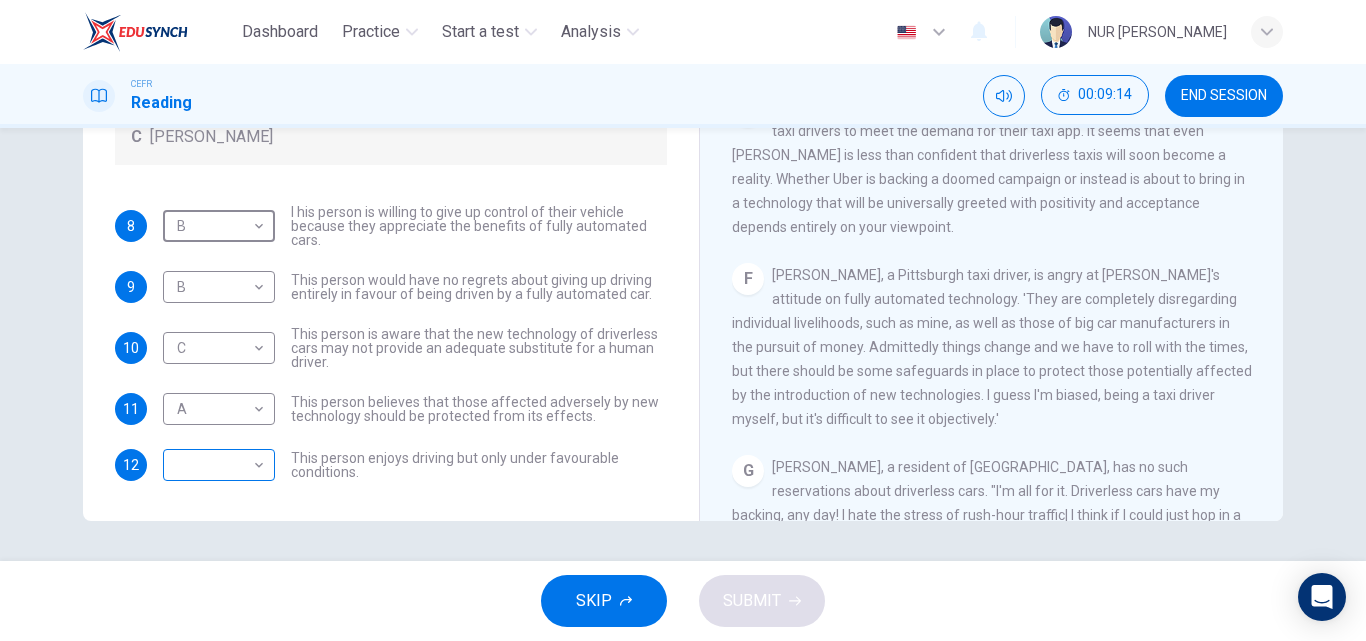click on "Dashboard Practice Start a test Analysis English en ​ NUR [PERSON_NAME] CEFR Reading 00:09:14 END SESSION Questions 8 - 12 Look at the following statements, and the list of people. Match each statement to the correct person, A-C. You may use any letter more than once.
A [PERSON_NAME] B [PERSON_NAME] C [PERSON_NAME] 8 B B ​ I his person is willing to give up control of their vehicle because they appreciate the benefits of fully automated cars. 9 B B ​ This person would have no regrets about giving up driving entirely in favour of being driven by a fully automated car. 10 C C ​ This person is aware that the new technology of driverless cars may not provide an adequate substitute for a human driver. 11 A A ​ This person believes that those affected adversely by new technology should be protected from its effects. 12 ​ ​ This person enjoys driving but only under favourable conditions. Driverless cars CLICK TO ZOOM Click to Zoom A B C D E F G H SKIP SUBMIT
Dashboard 2025" at bounding box center (683, 320) 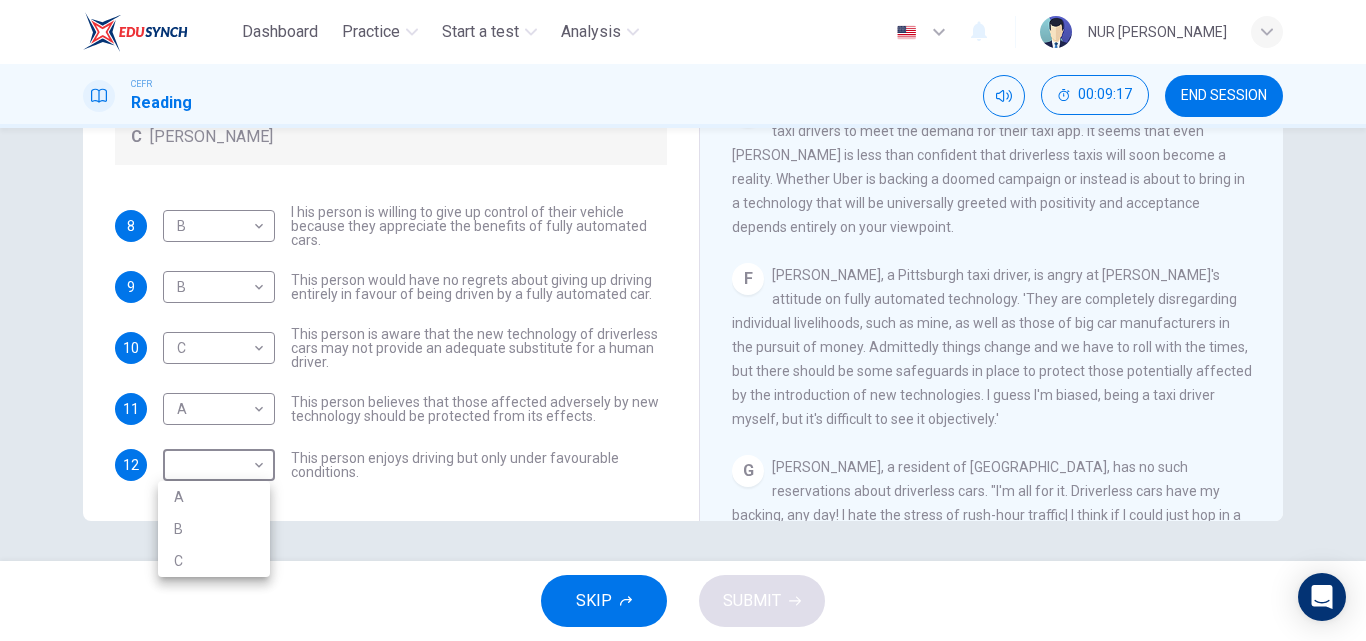 click on "C" at bounding box center (214, 561) 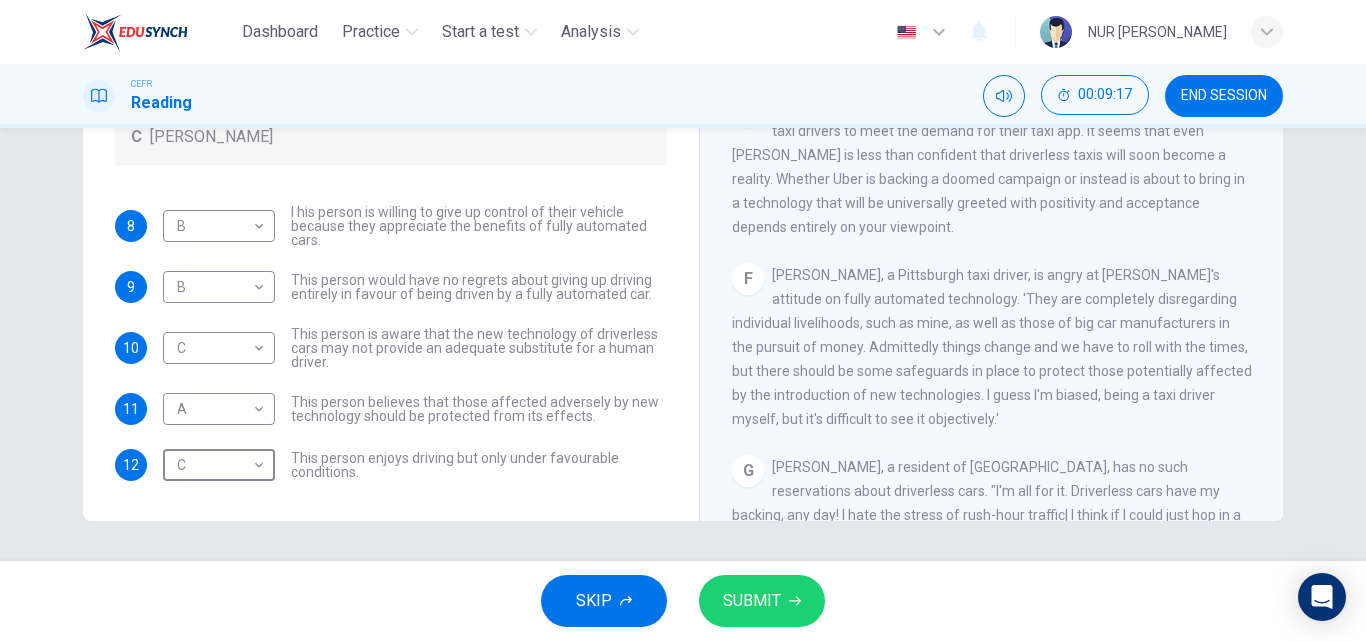 click on "SUBMIT" at bounding box center [762, 601] 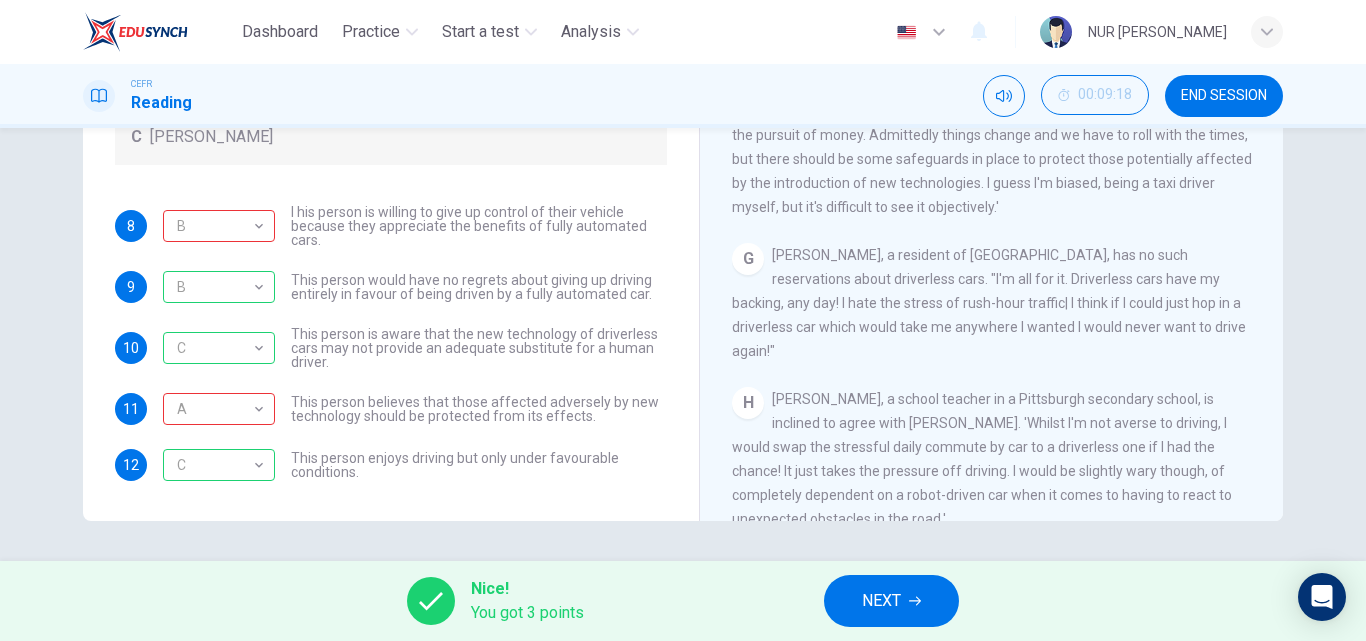 scroll, scrollTop: 1481, scrollLeft: 0, axis: vertical 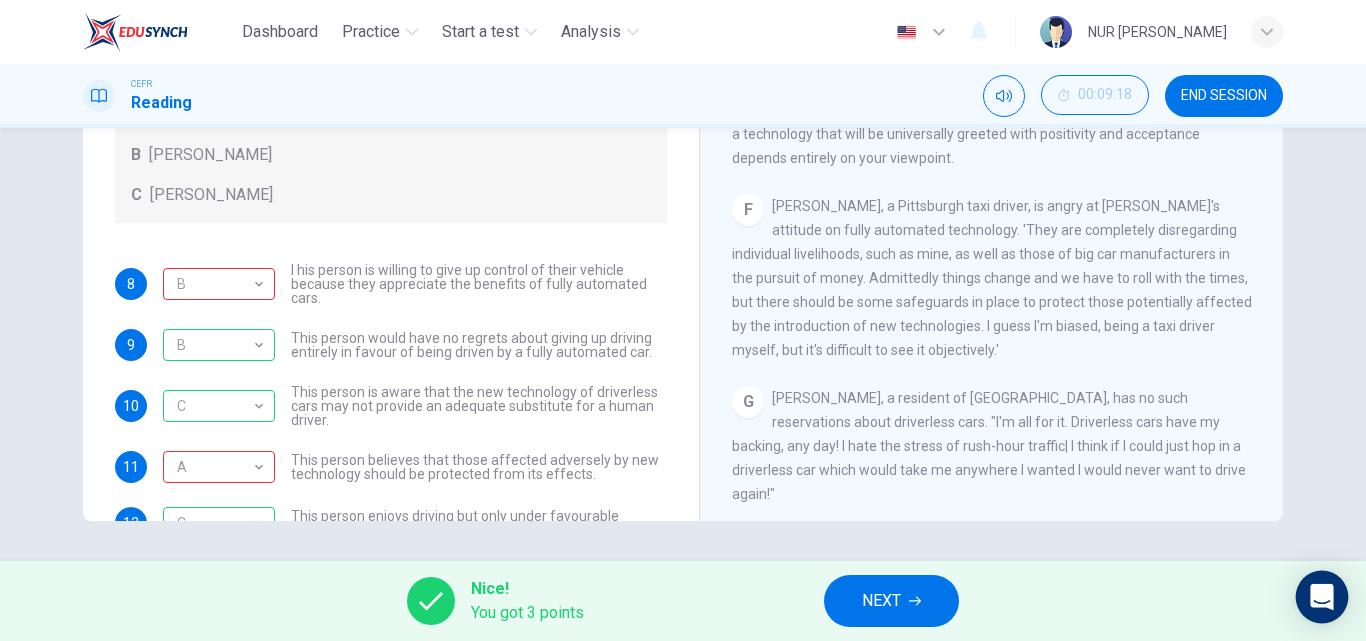 click at bounding box center [1322, 597] 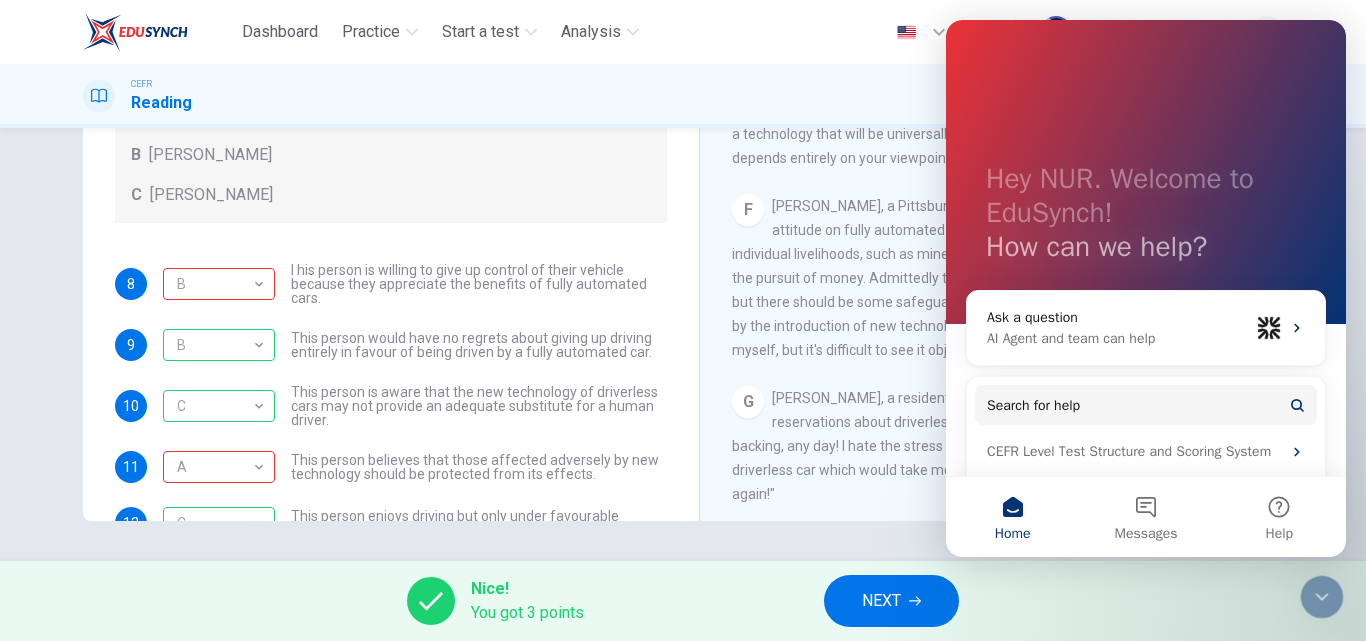 scroll, scrollTop: 0, scrollLeft: 0, axis: both 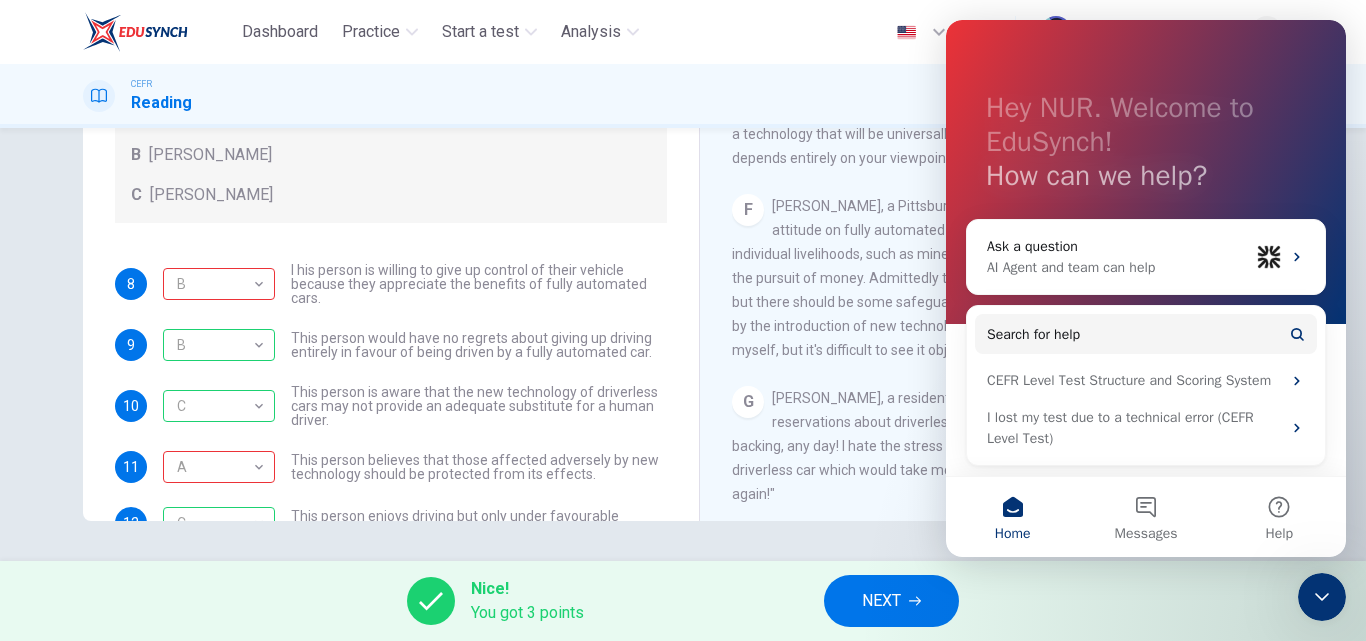 click 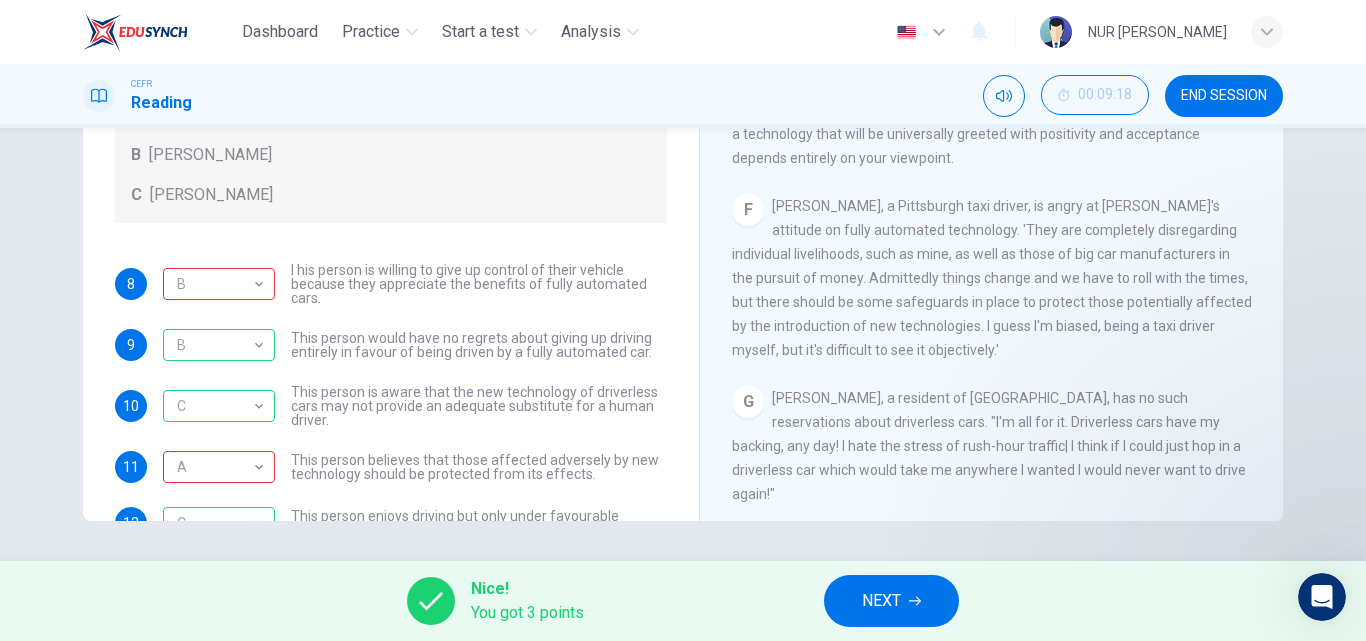 scroll, scrollTop: 0, scrollLeft: 0, axis: both 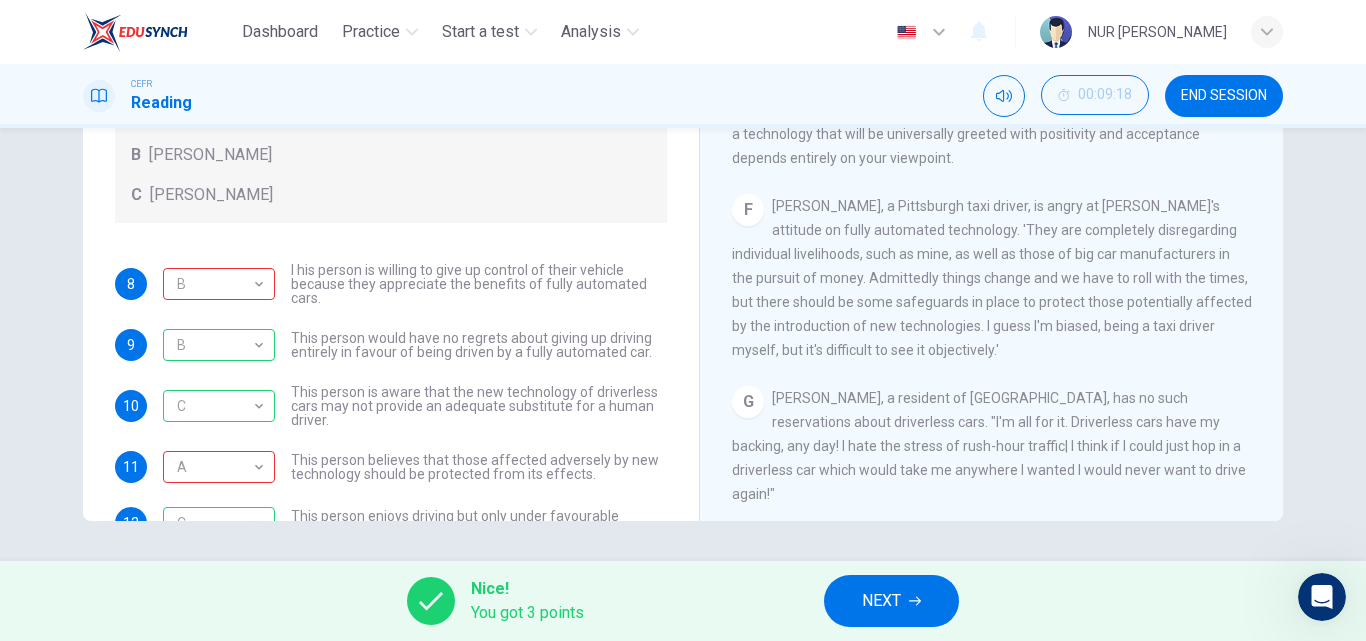 click on "Nice! You got 3
points NEXT" at bounding box center (683, 601) 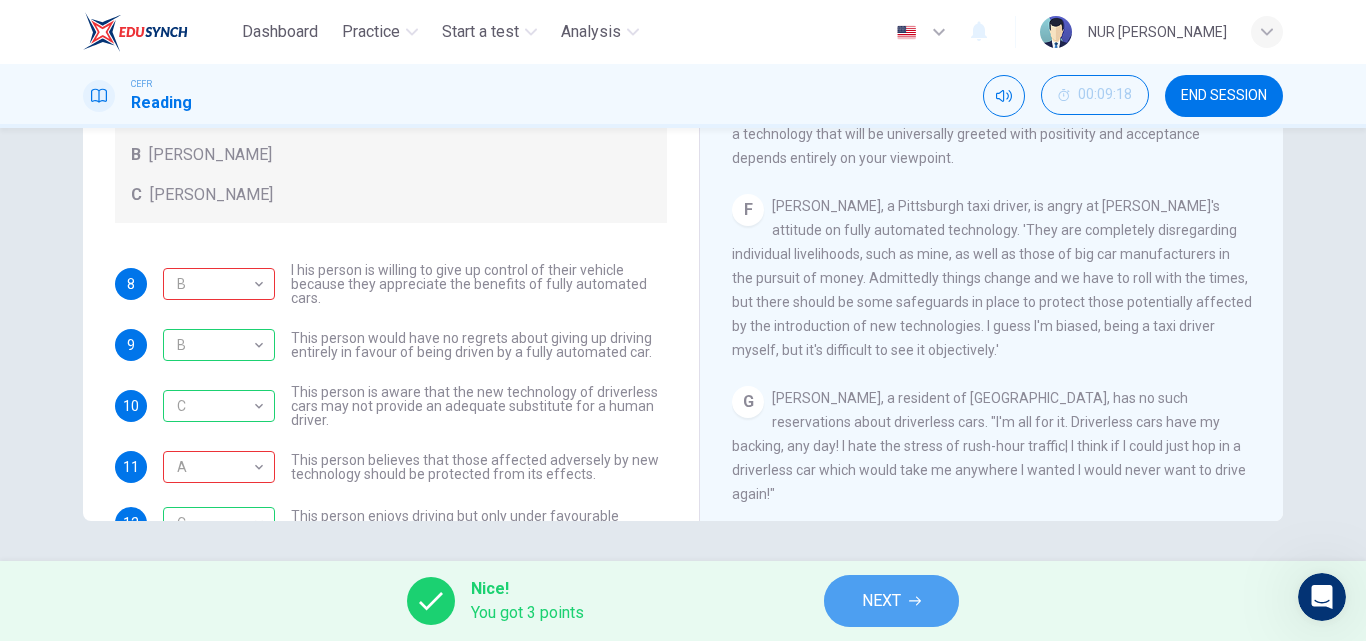 click on "NEXT" at bounding box center (891, 601) 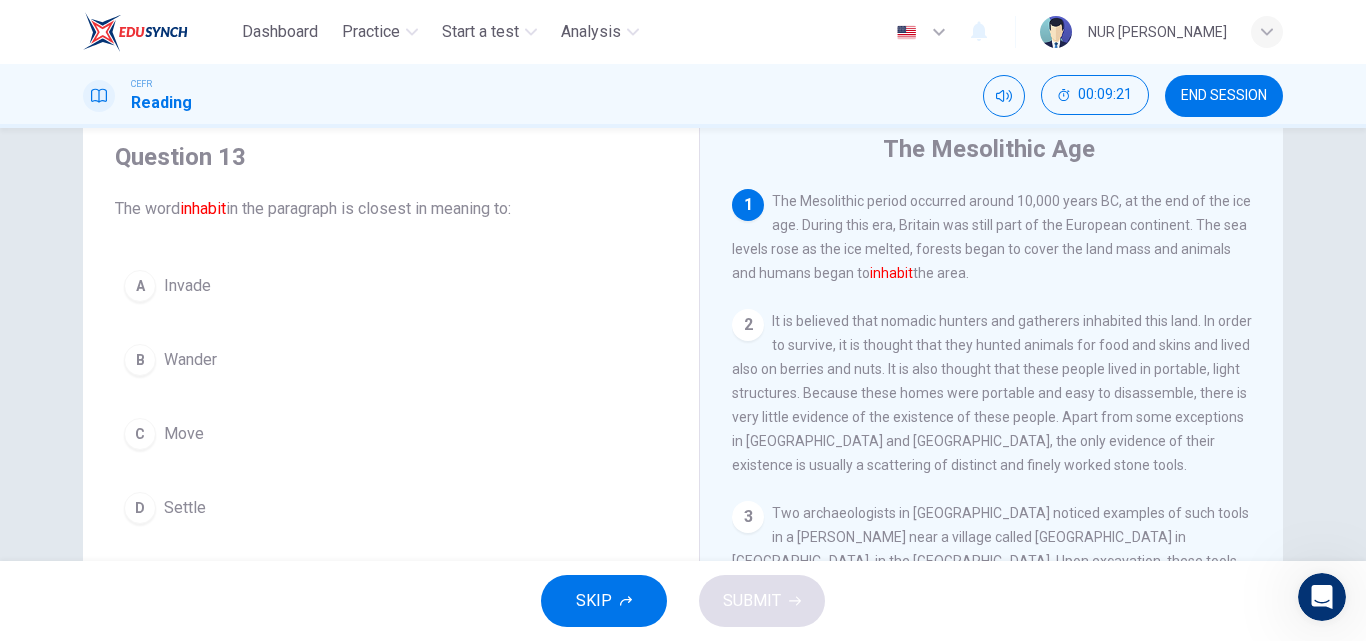 scroll, scrollTop: 75, scrollLeft: 0, axis: vertical 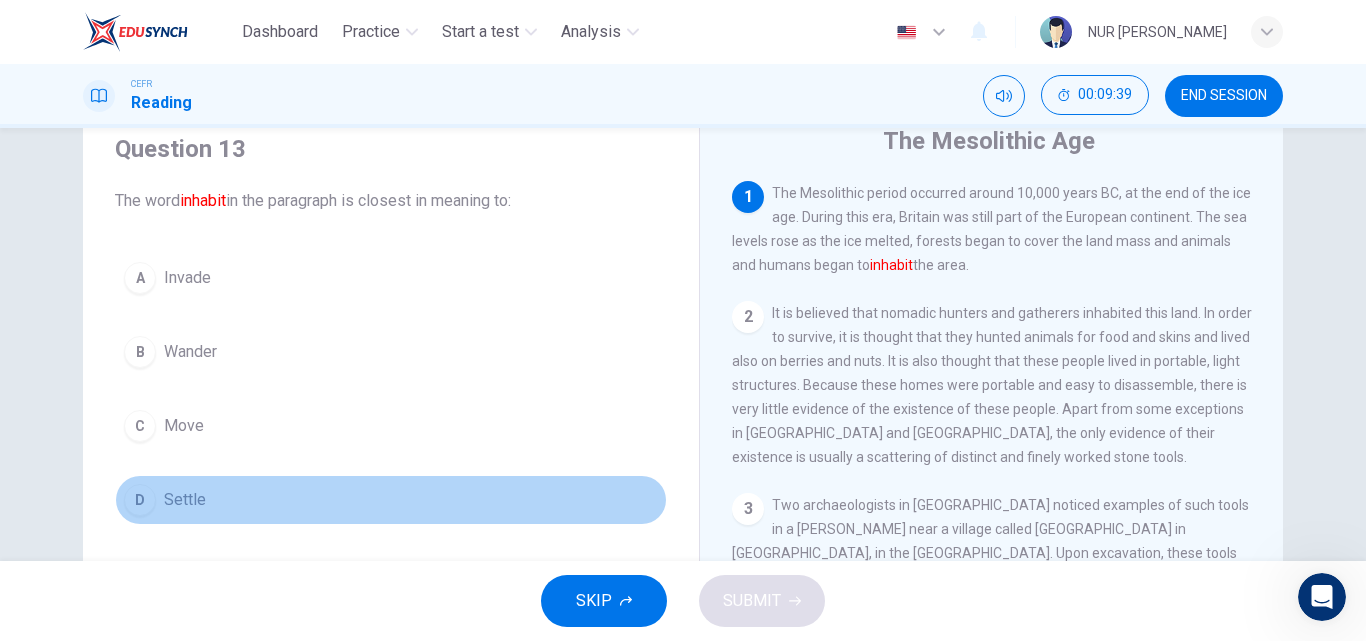 click on "Settle" at bounding box center [185, 500] 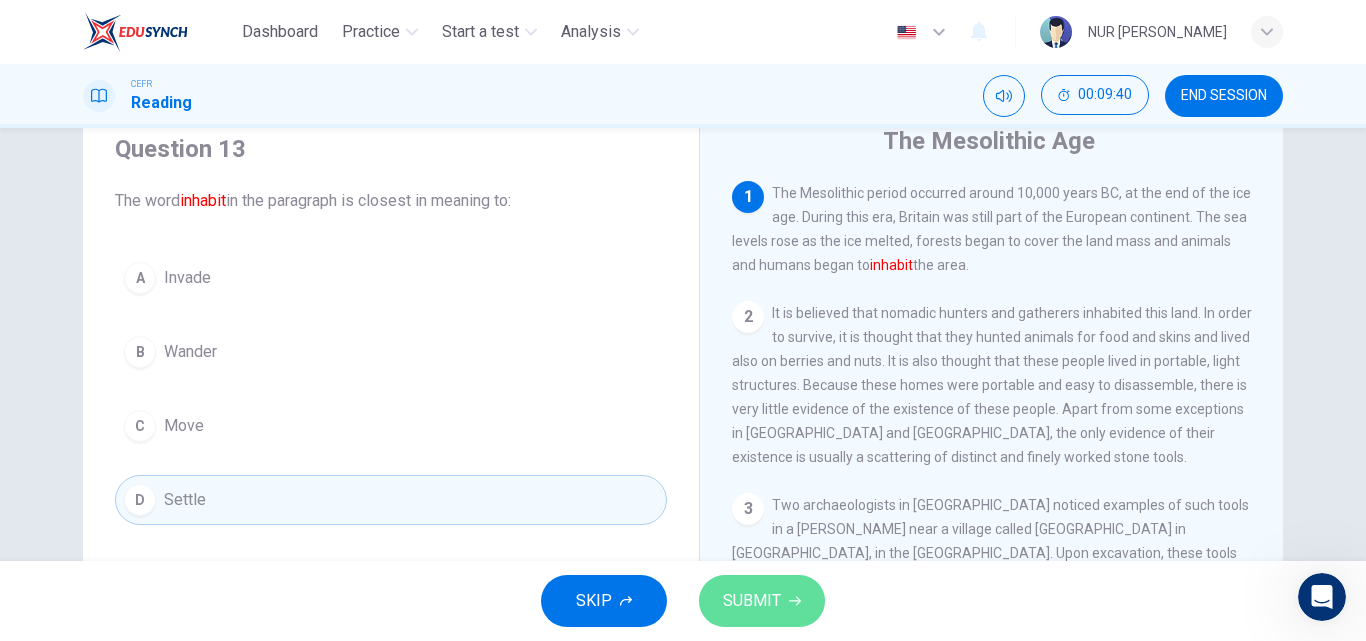 click on "SUBMIT" at bounding box center (752, 601) 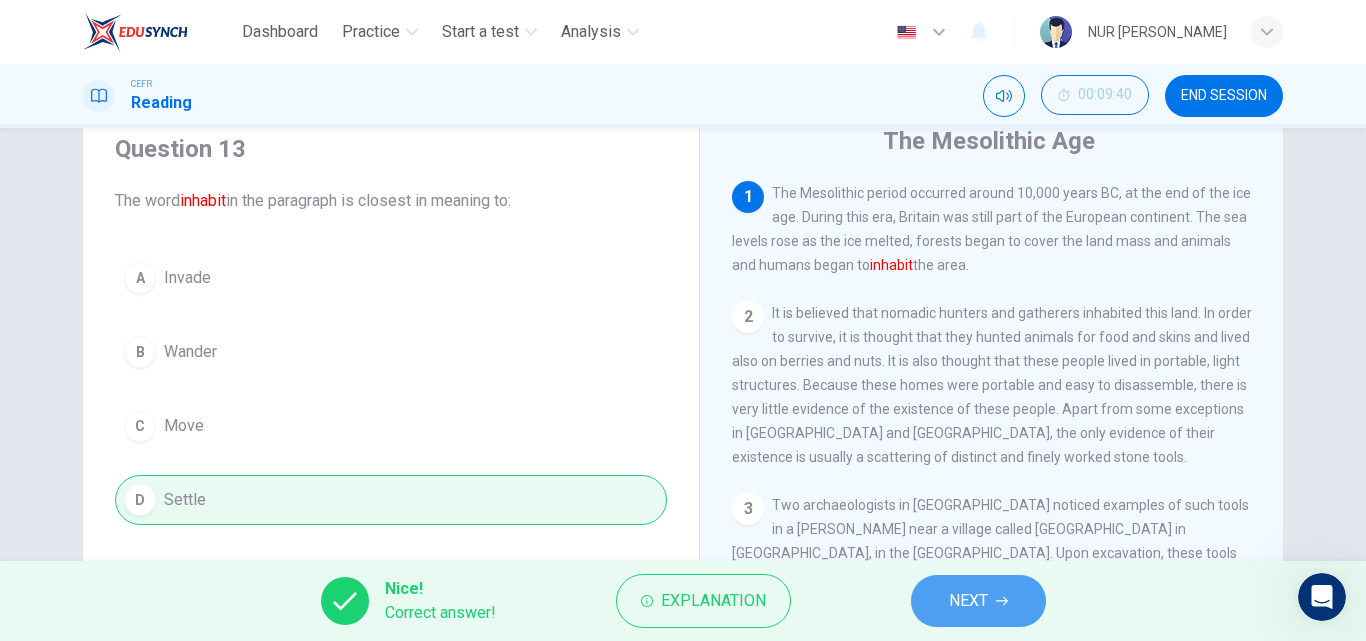 click on "NEXT" at bounding box center (978, 601) 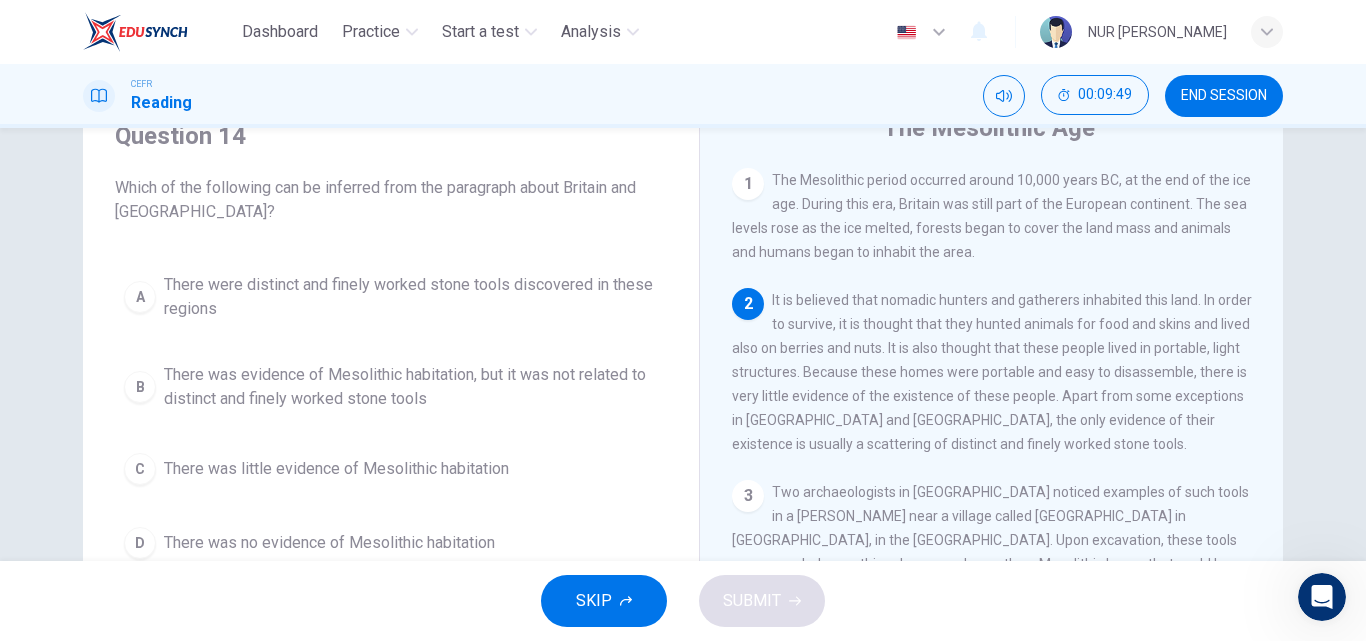 scroll, scrollTop: 100, scrollLeft: 0, axis: vertical 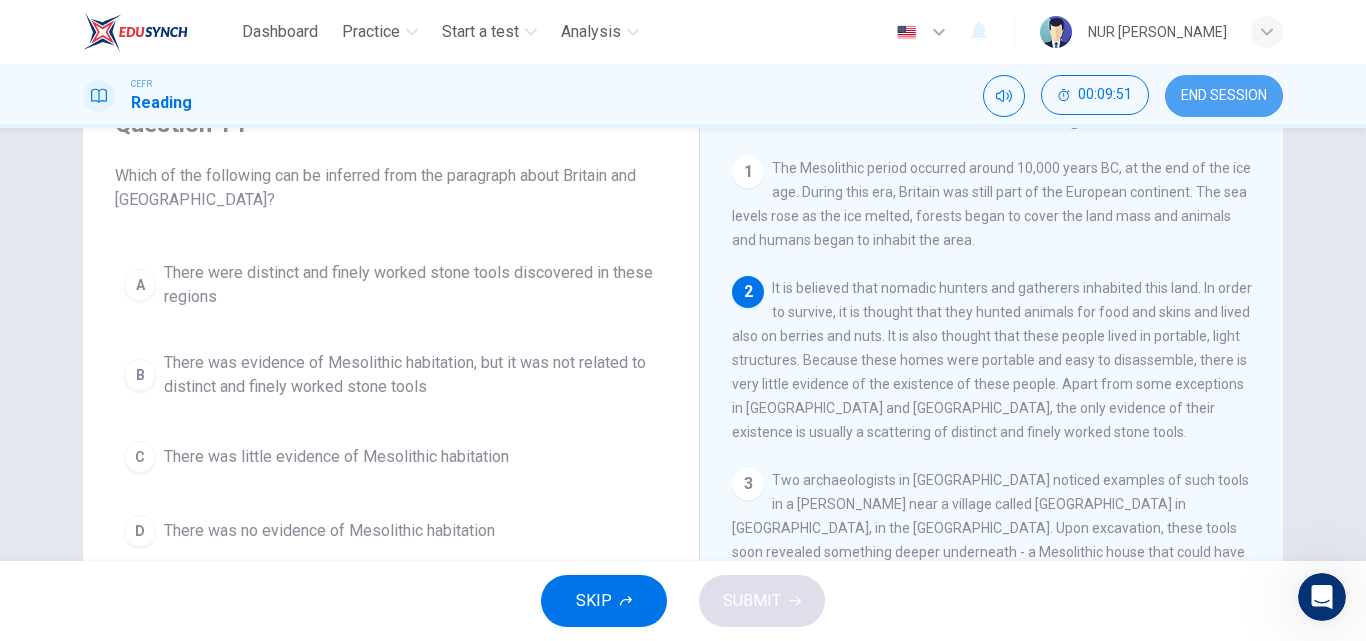 click on "END SESSION" at bounding box center (1224, 96) 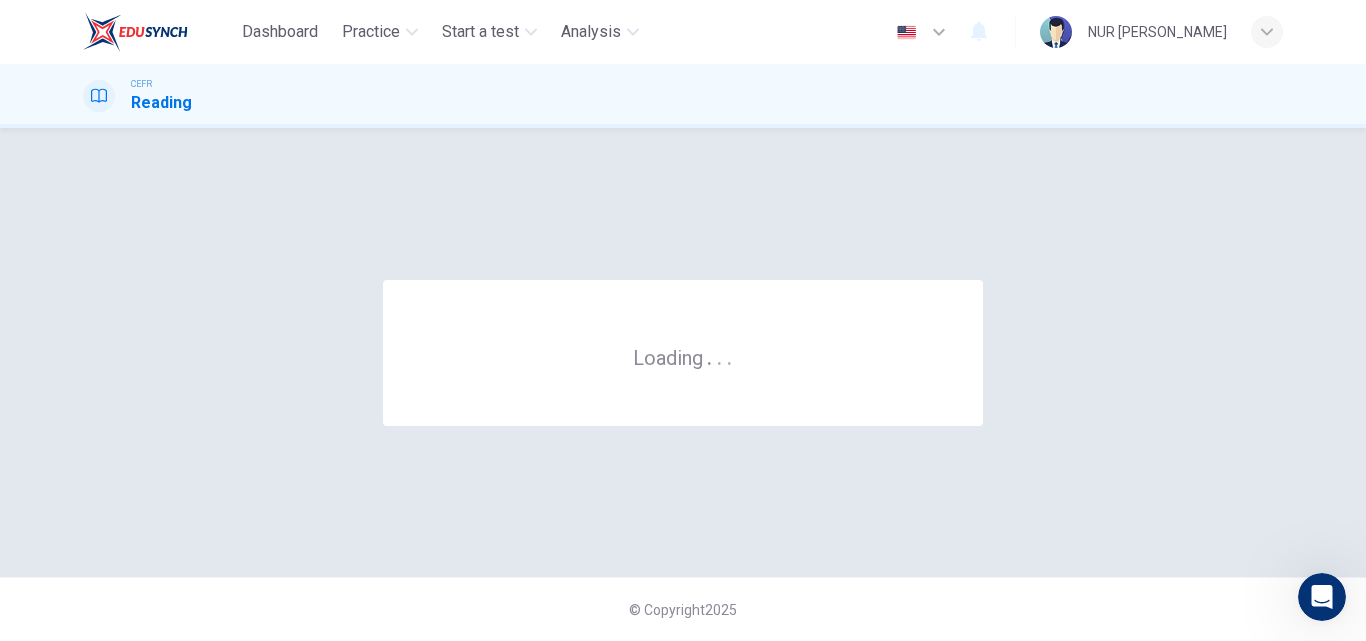 scroll, scrollTop: 0, scrollLeft: 0, axis: both 